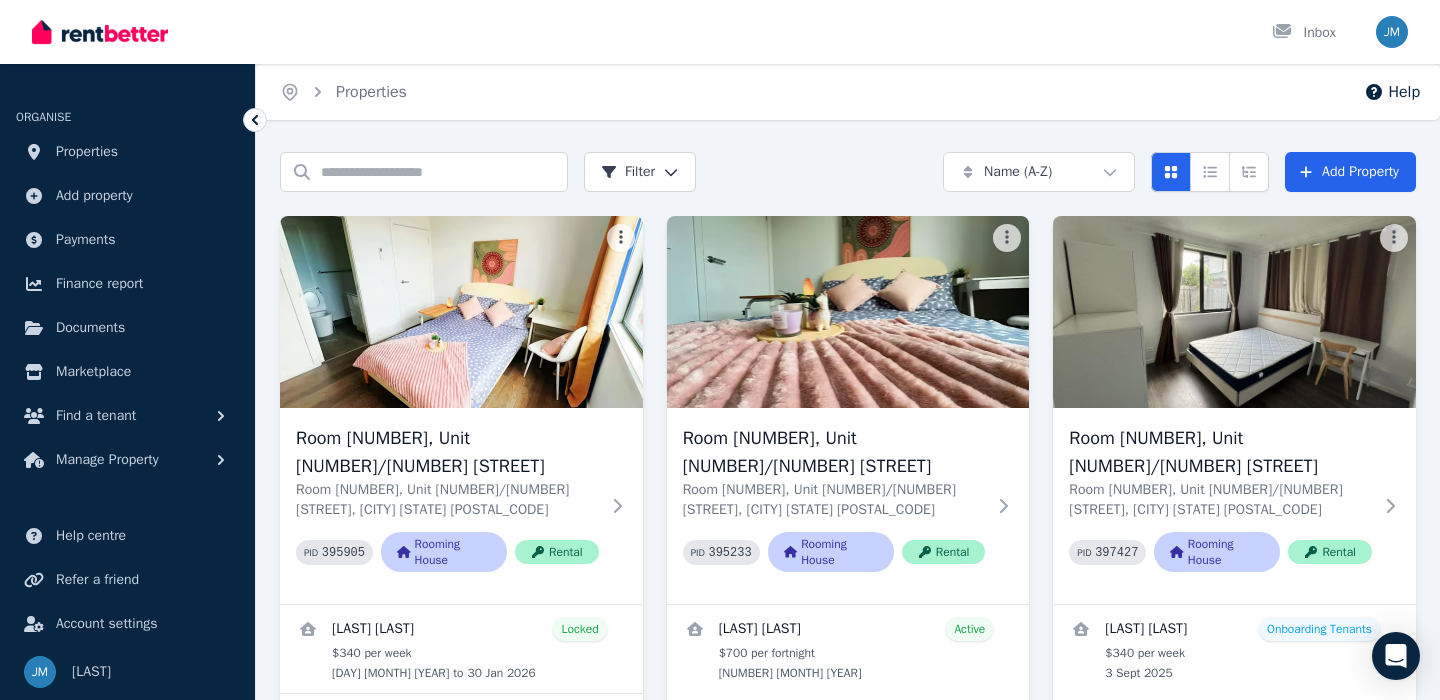 scroll, scrollTop: 0, scrollLeft: 0, axis: both 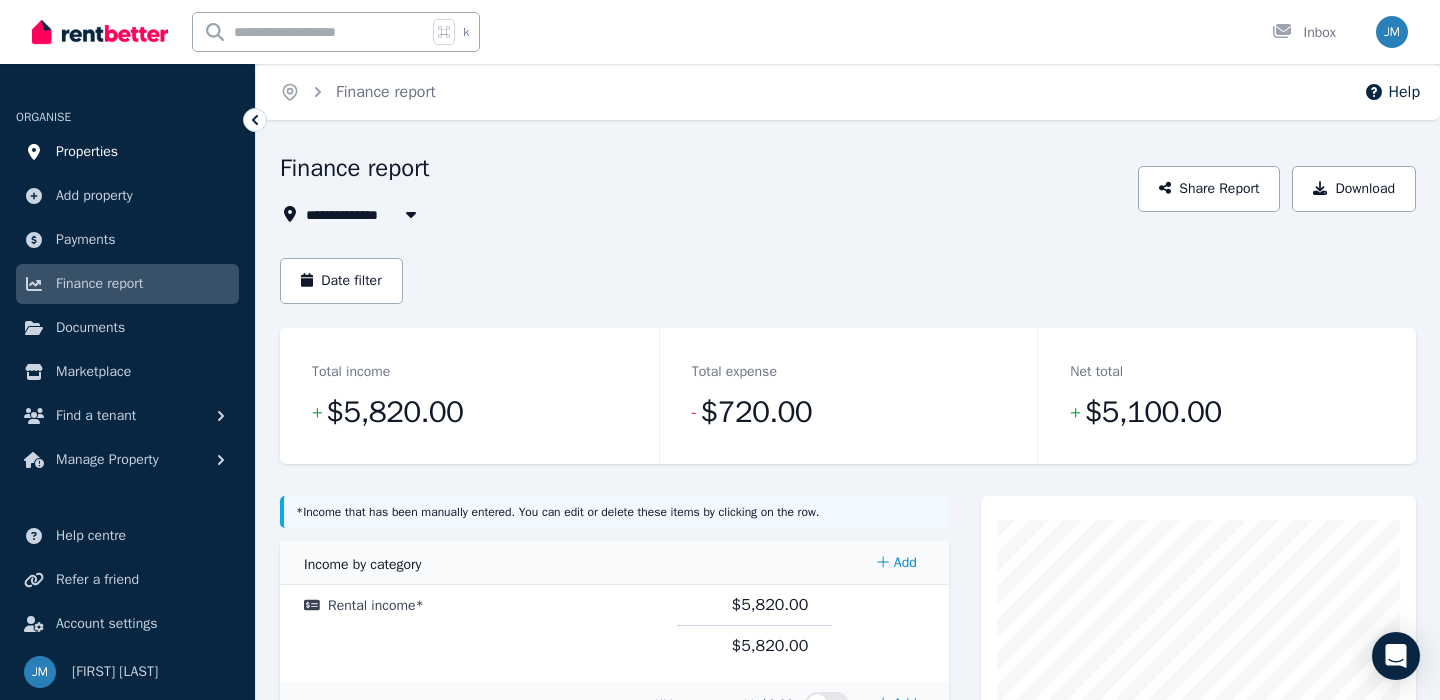 click on "Properties" at bounding box center (87, 152) 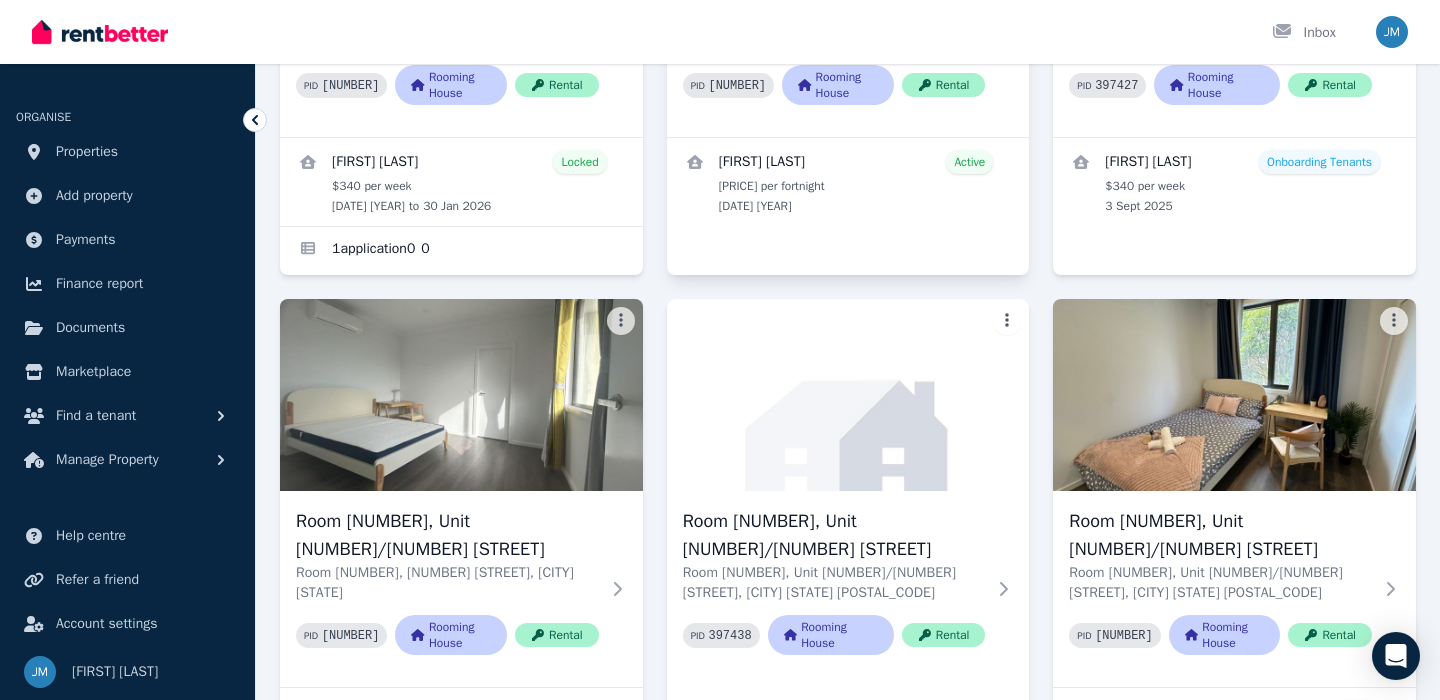 scroll, scrollTop: 700, scrollLeft: 0, axis: vertical 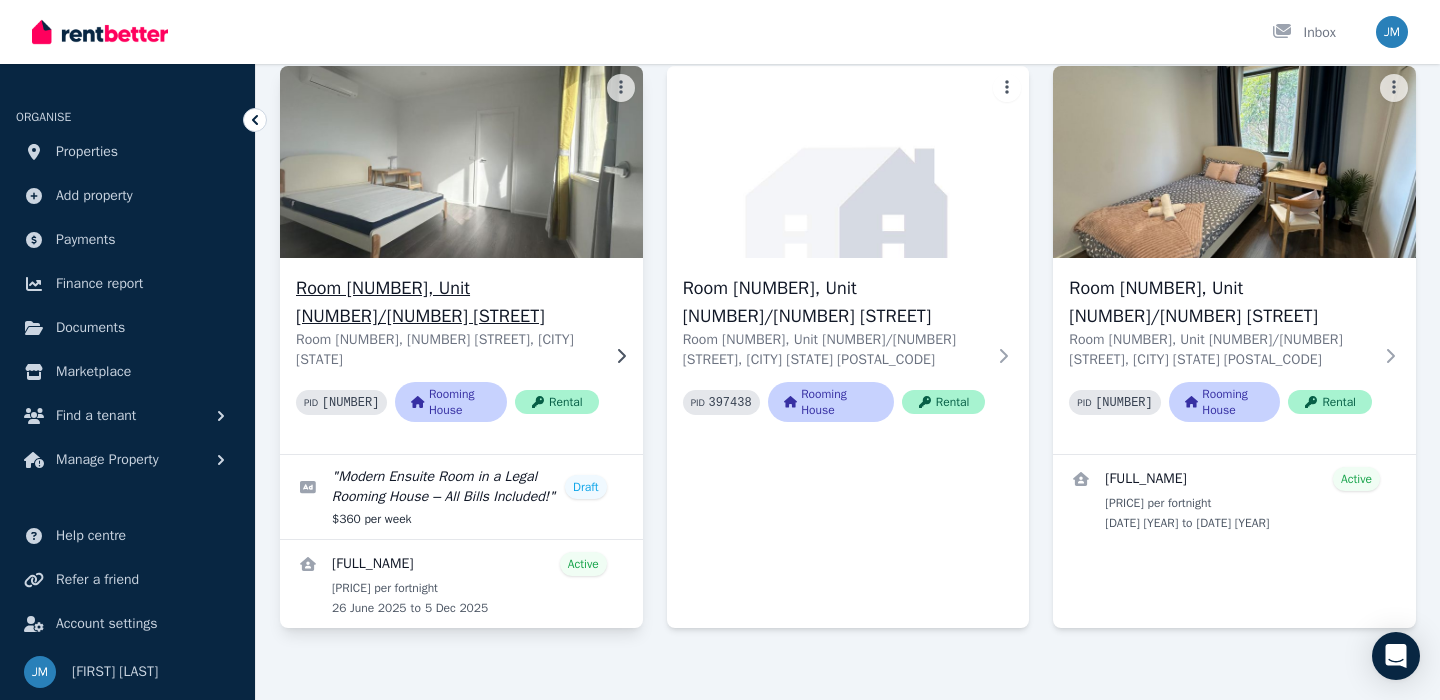 click on "Room [NUMBER], Unit [NUMBER]/[NUMBER] [STREET]" at bounding box center [447, 302] 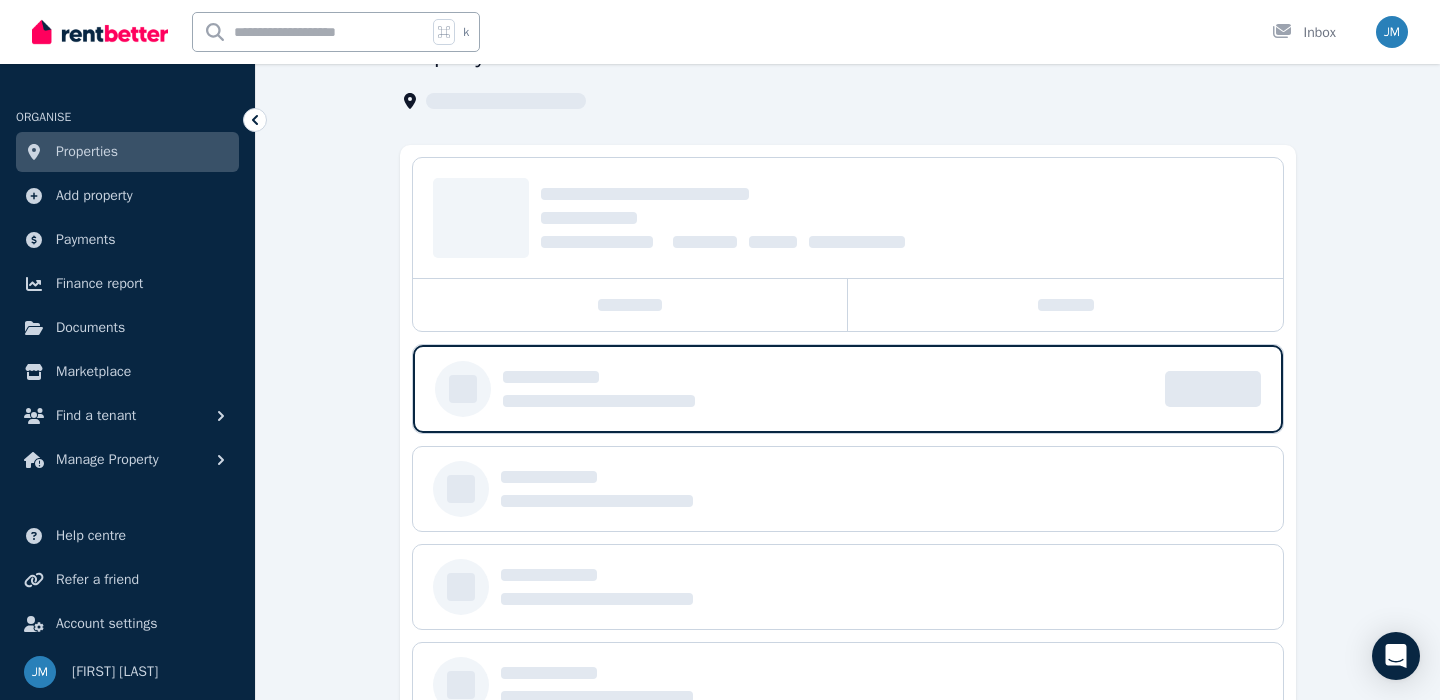 scroll, scrollTop: 121, scrollLeft: 0, axis: vertical 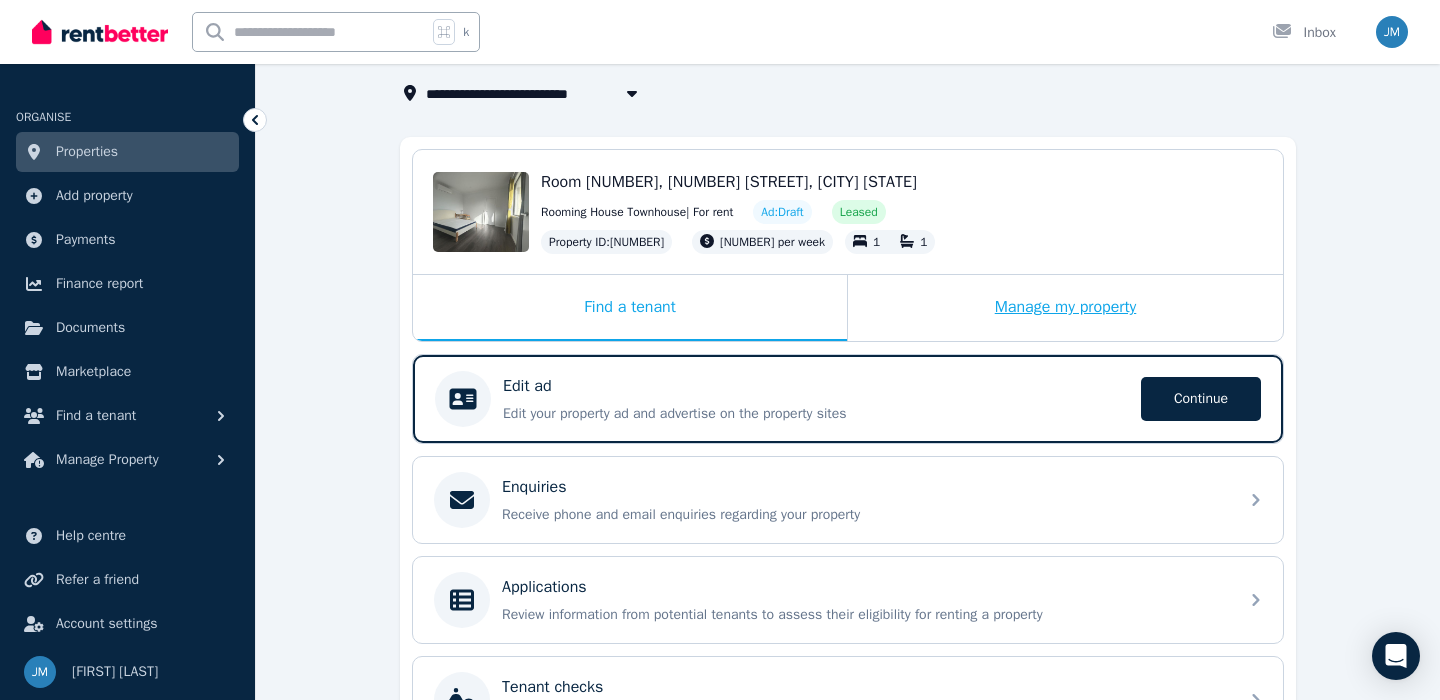 click on "Manage my property" at bounding box center [1065, 308] 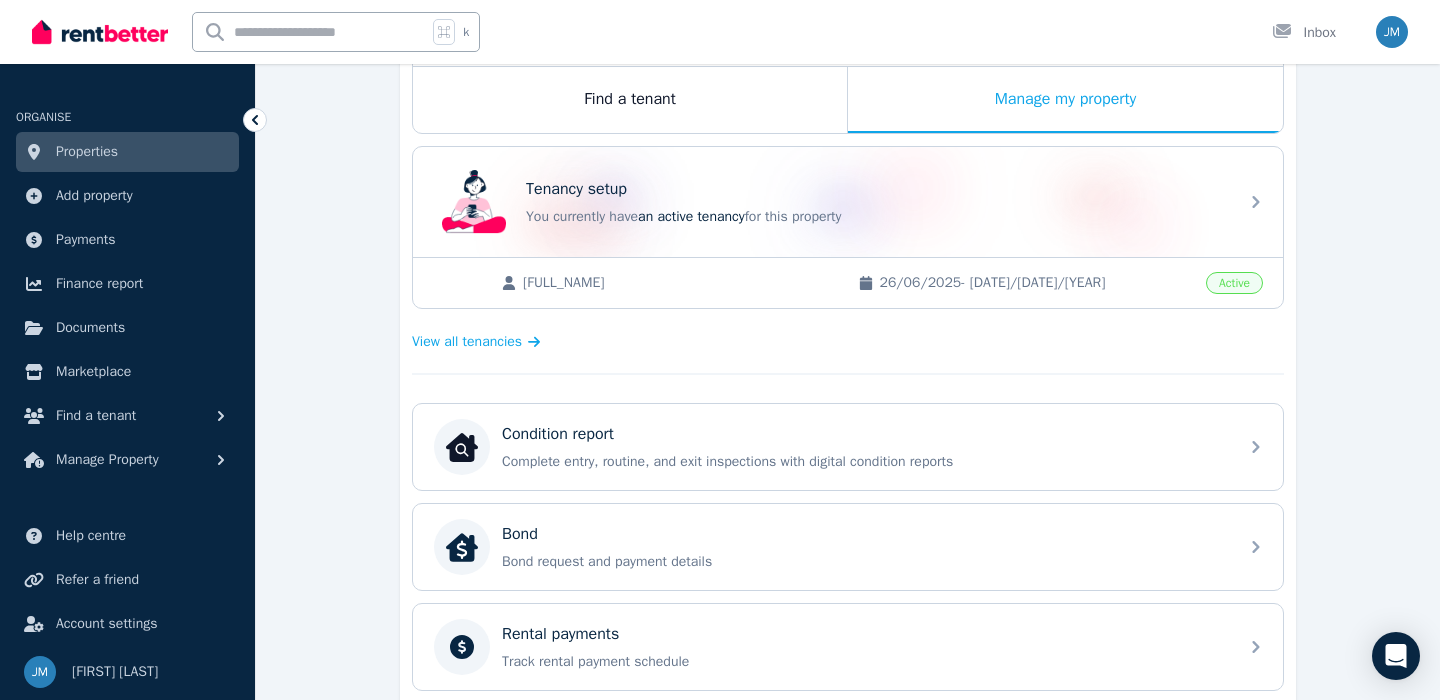 scroll, scrollTop: 289, scrollLeft: 0, axis: vertical 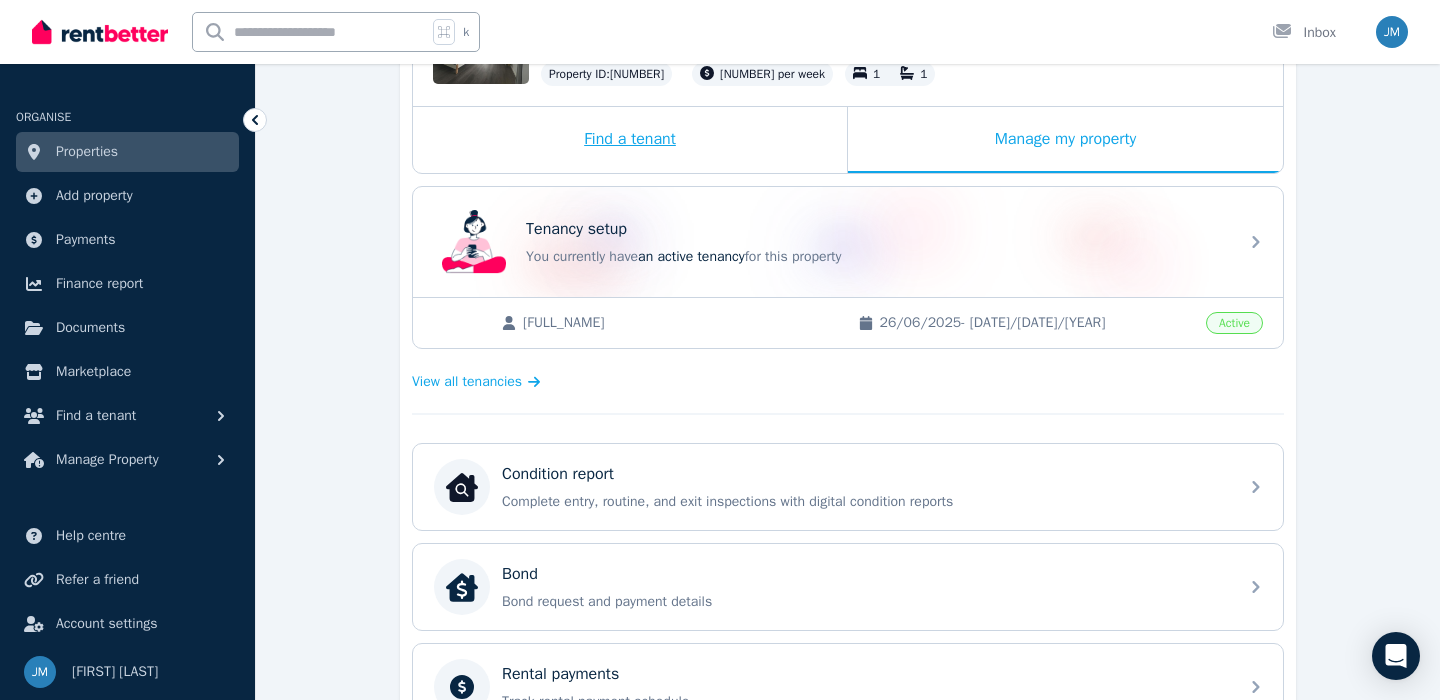 click on "Find a tenant" at bounding box center (630, 140) 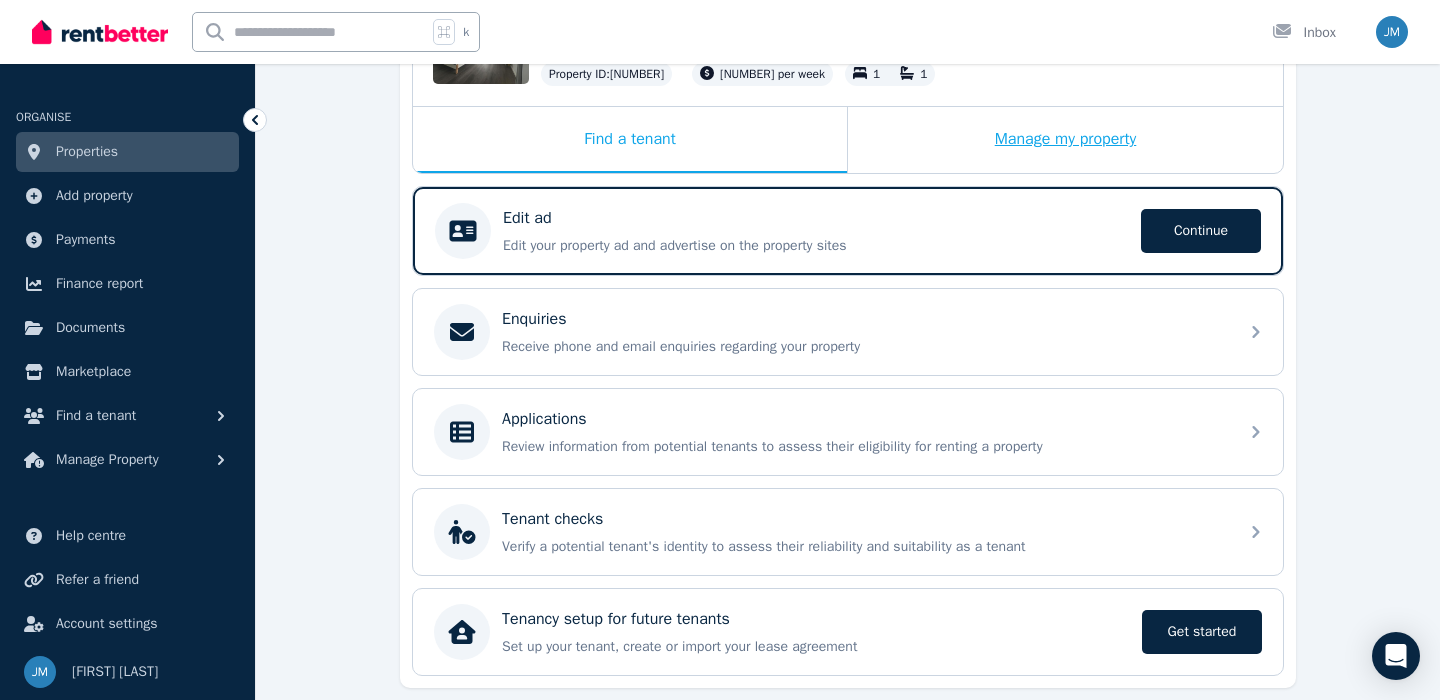 click on "Manage my property" at bounding box center (1065, 140) 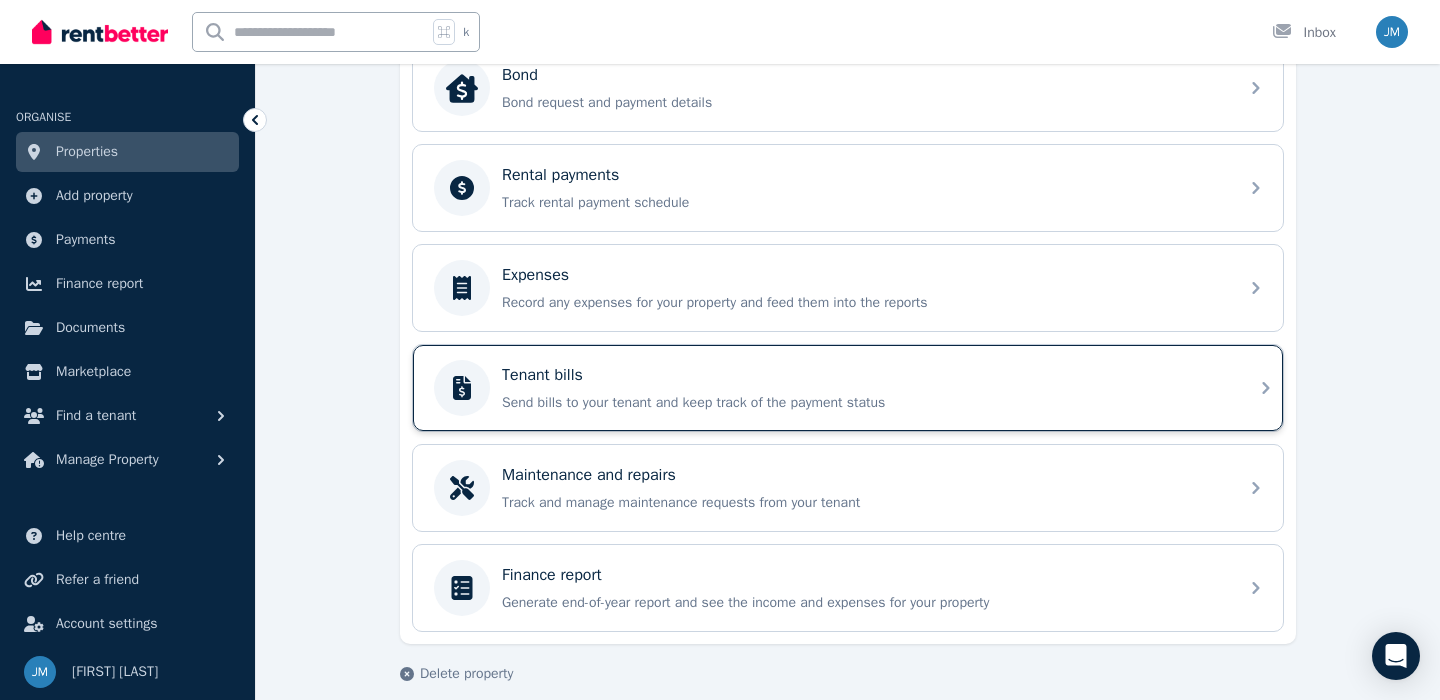 scroll, scrollTop: 800, scrollLeft: 0, axis: vertical 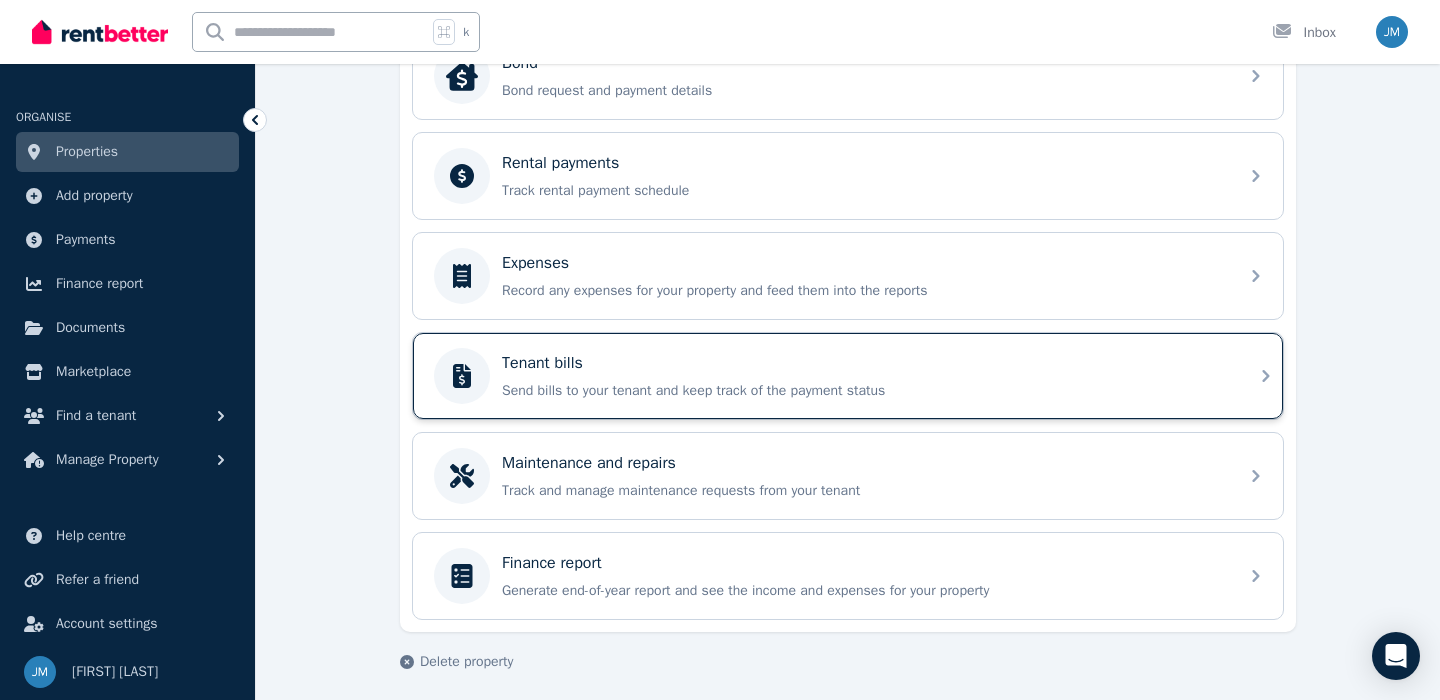 click on "Track and manage maintenance requests from your tenant" at bounding box center (864, 491) 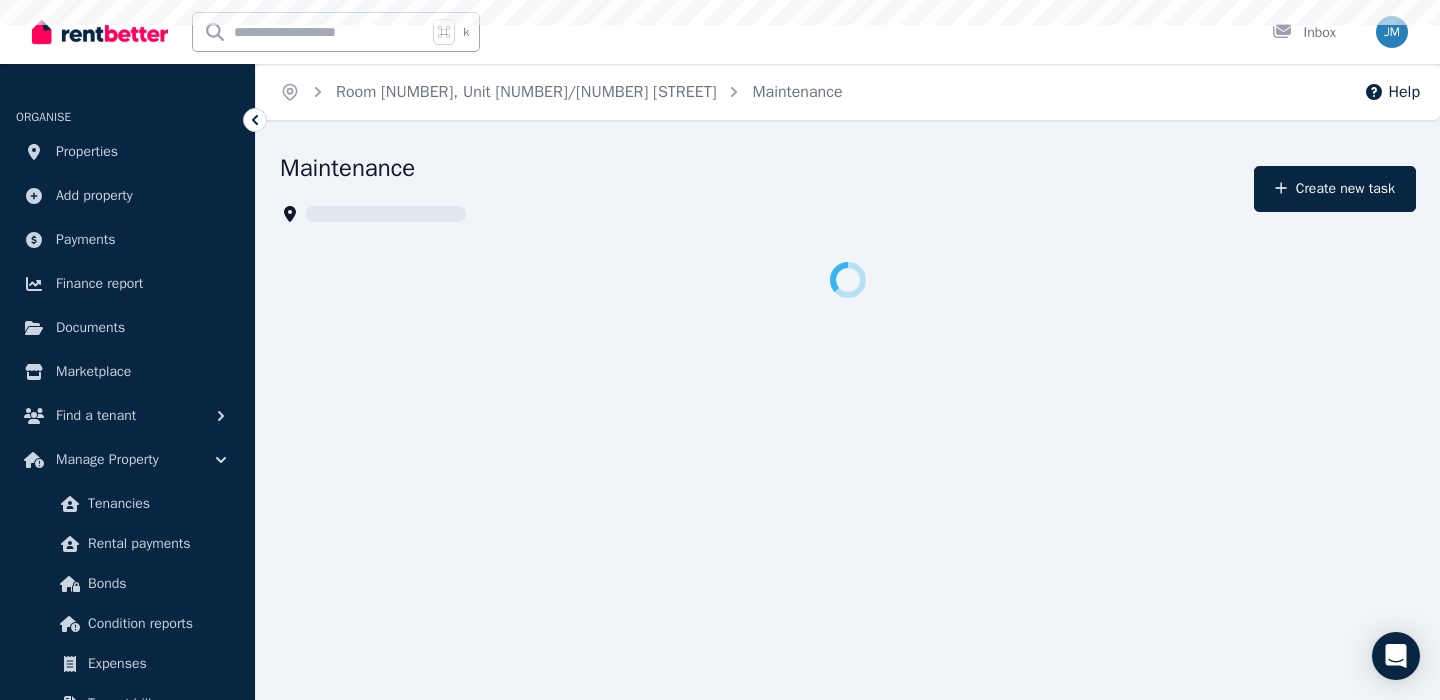 scroll, scrollTop: 0, scrollLeft: 0, axis: both 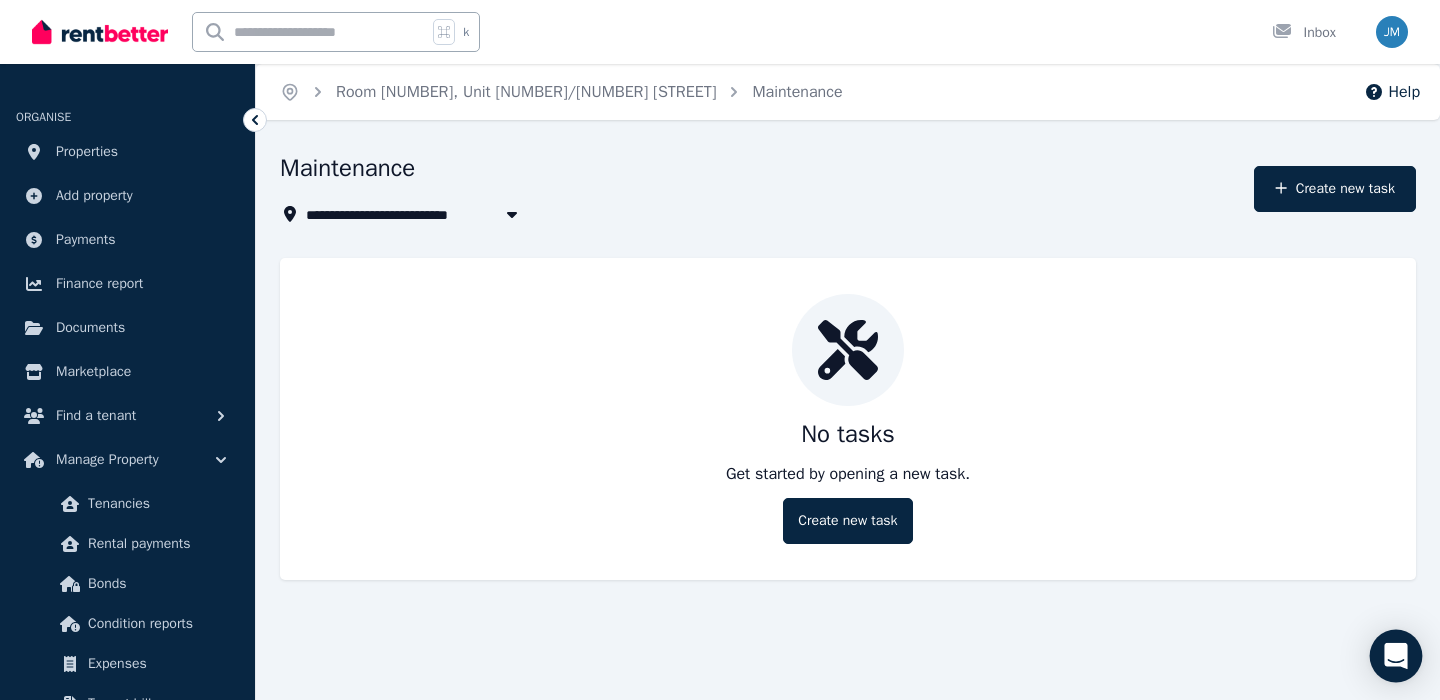 click 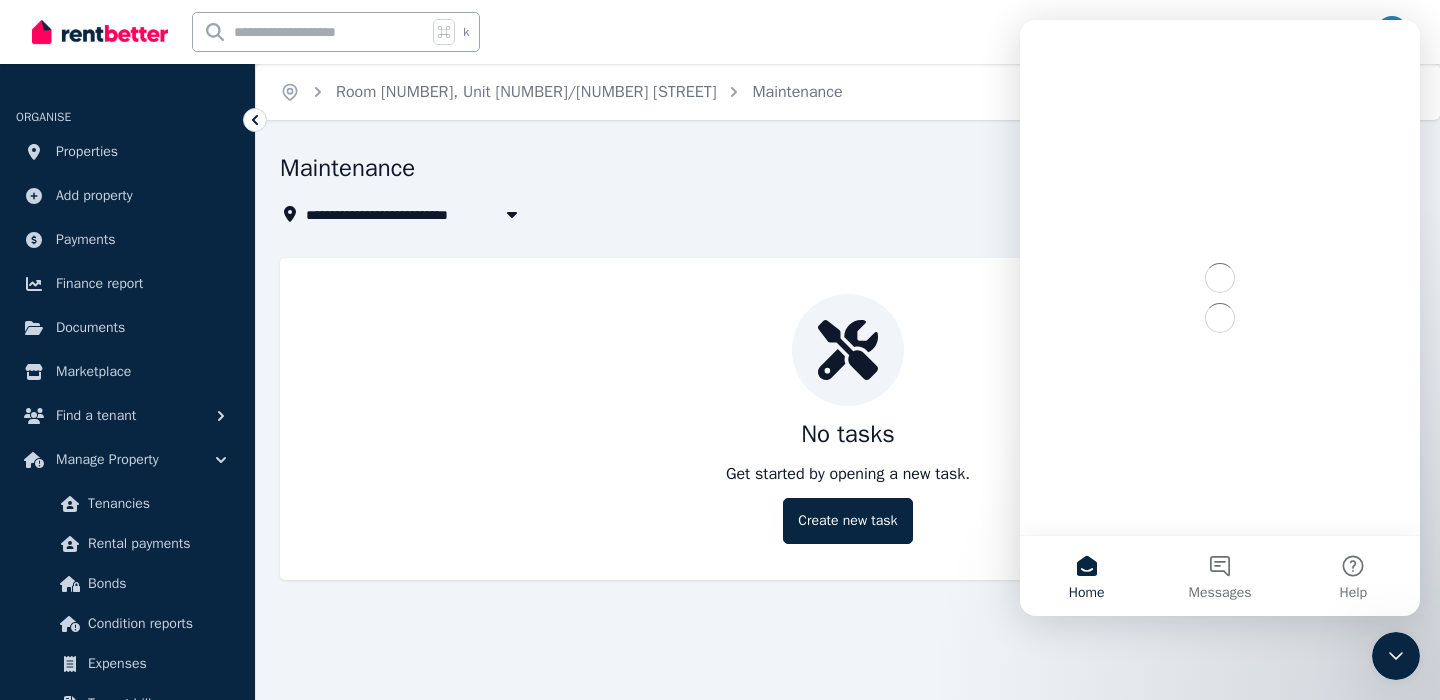 scroll, scrollTop: 0, scrollLeft: 0, axis: both 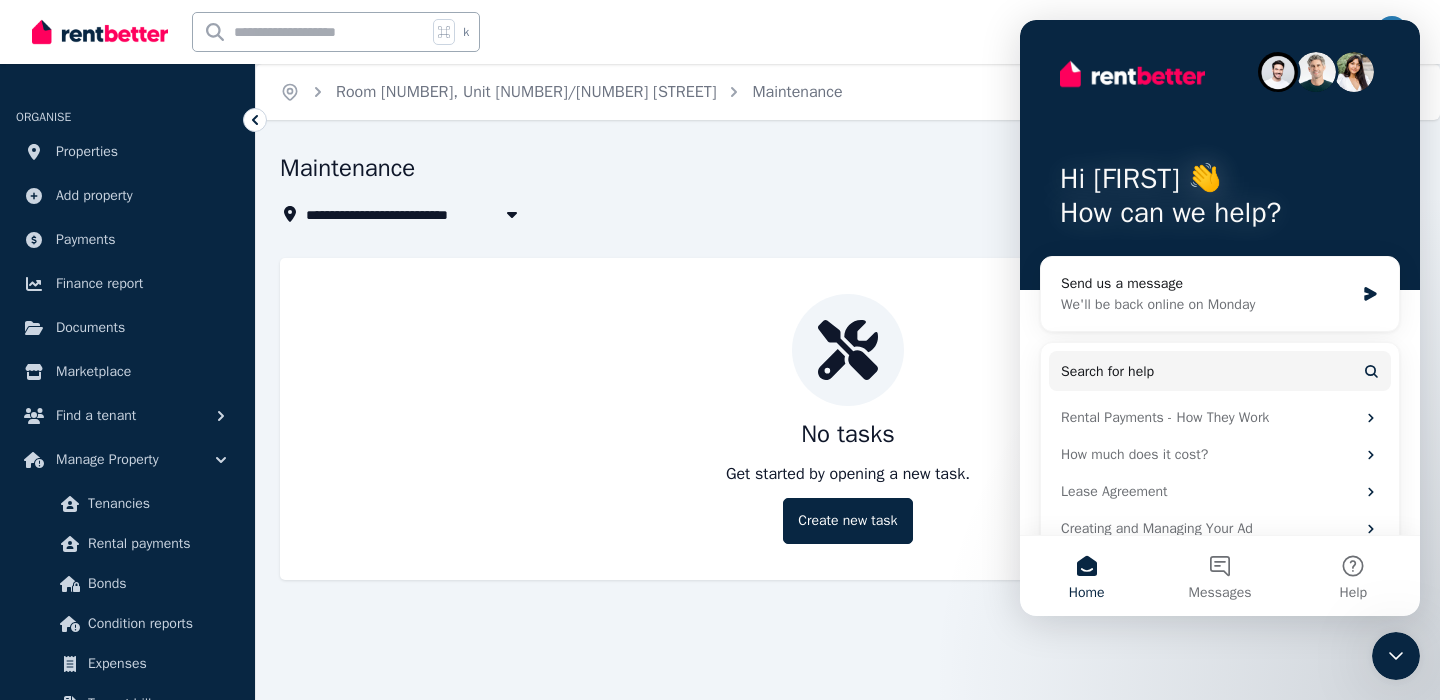 click on "**********" at bounding box center (761, 189) 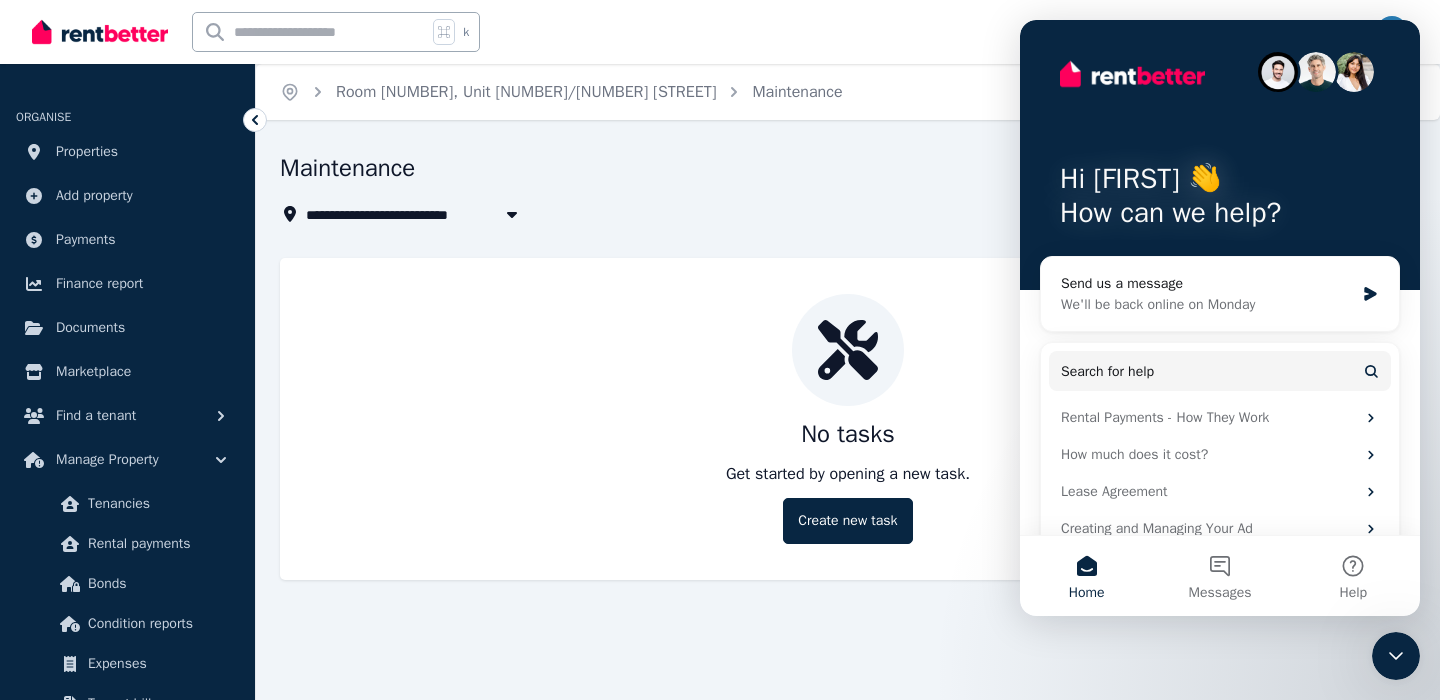 click on "**********" at bounding box center [761, 189] 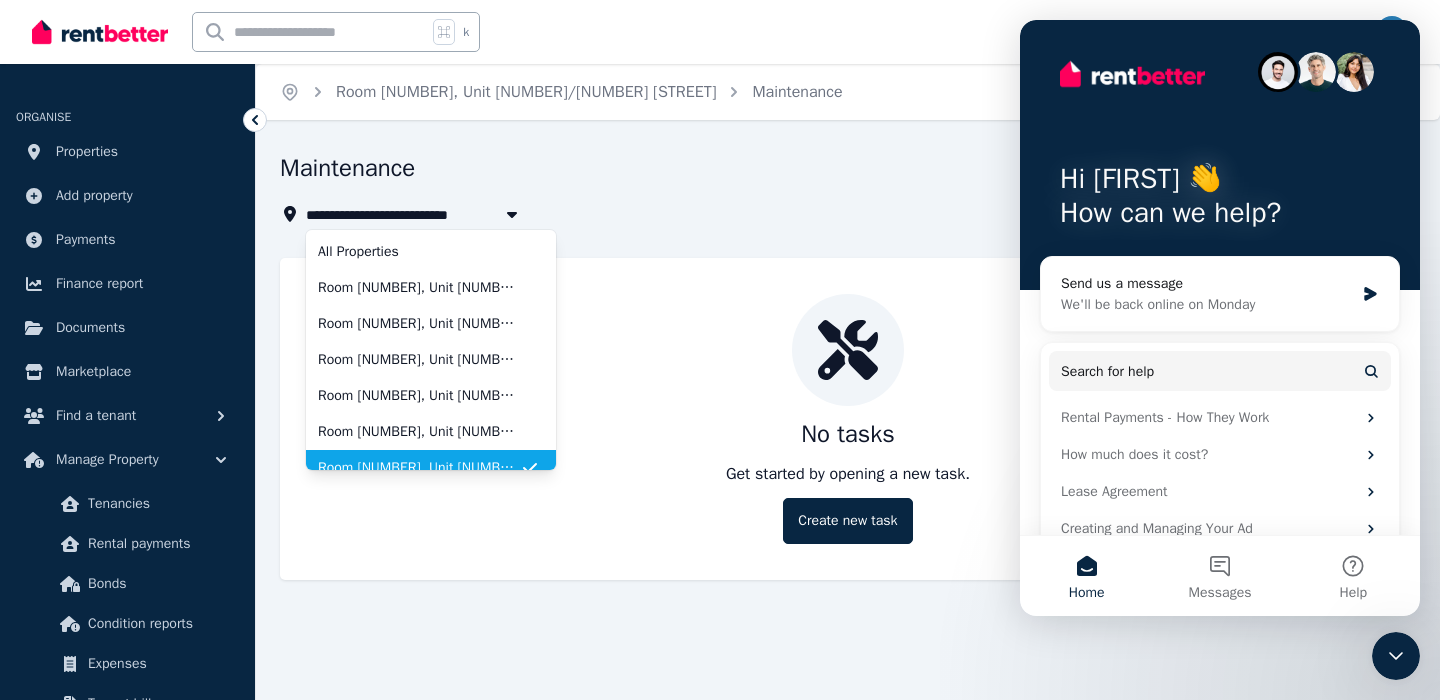 scroll, scrollTop: 16, scrollLeft: 0, axis: vertical 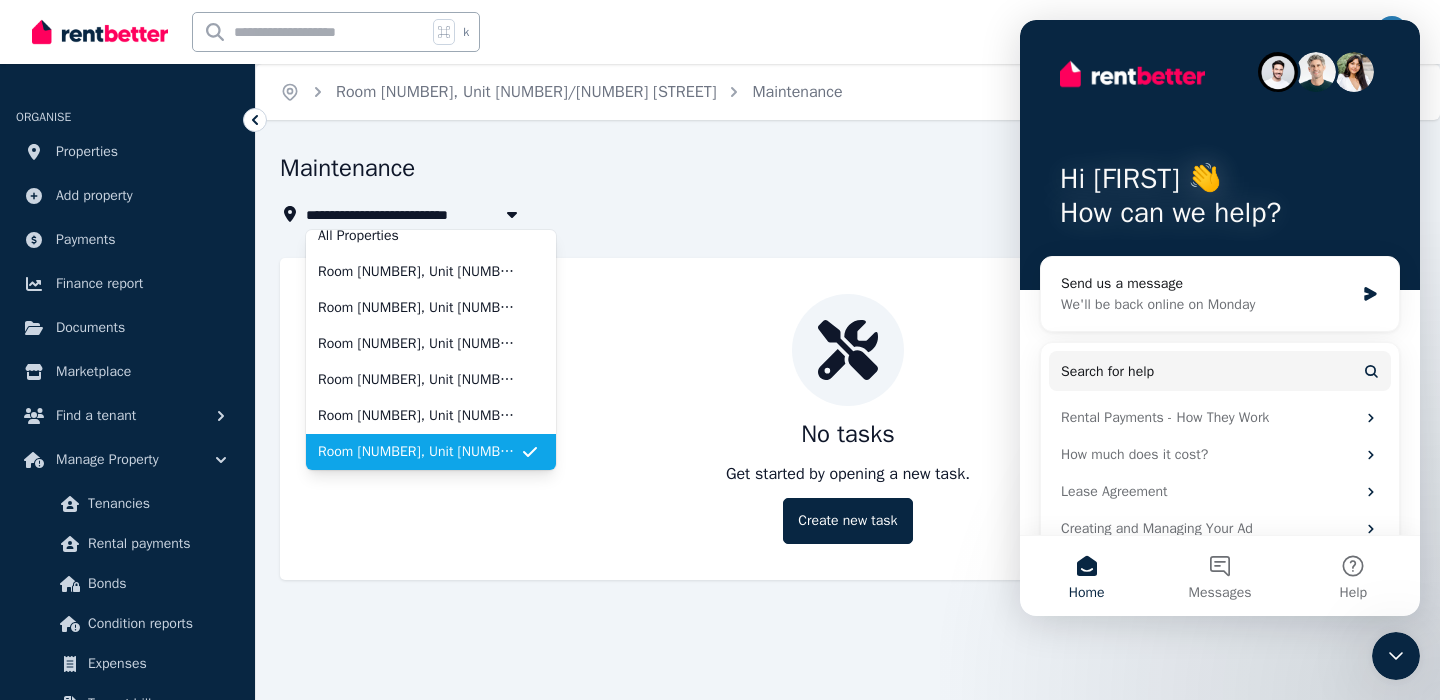 click on "Room [NUMBER], Unit [NUMBER]/[NUMBER] [STREET]" at bounding box center (419, 452) 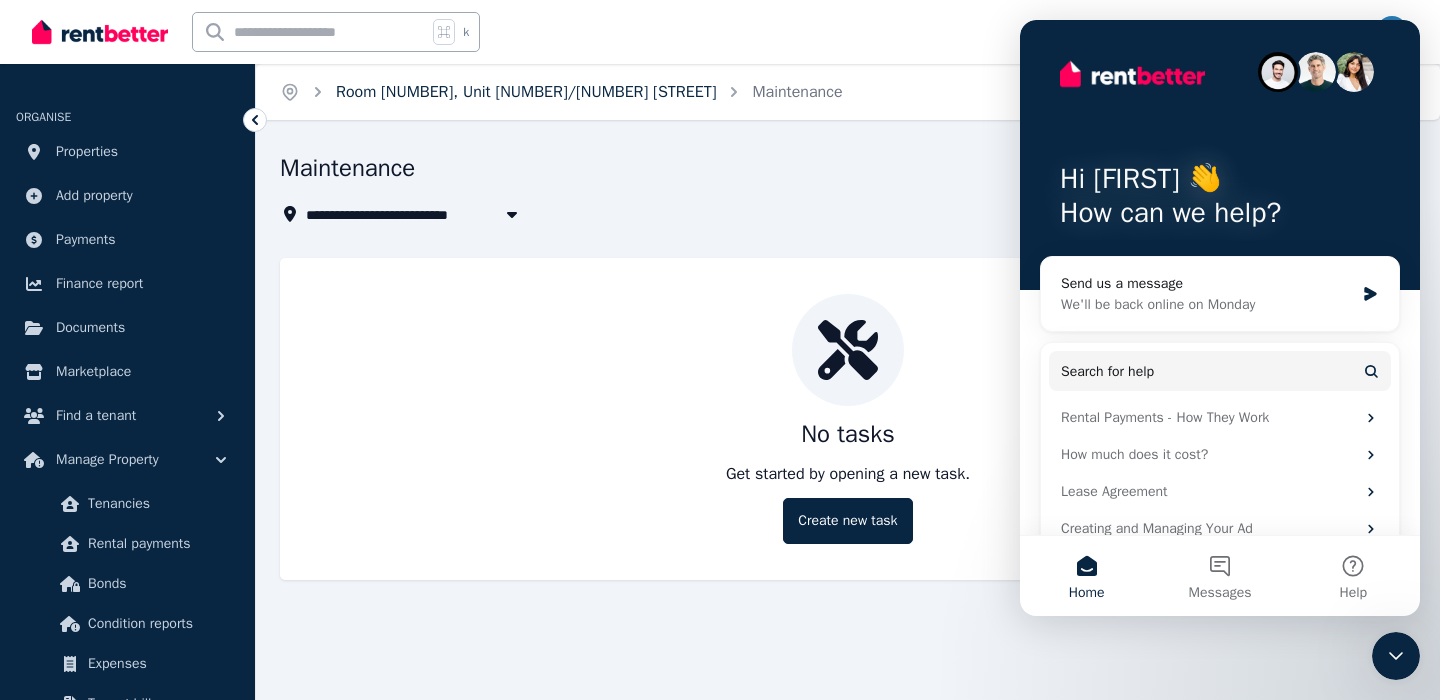 click on "Room [NUMBER], Unit [NUMBER]/[NUMBER] [STREET]" at bounding box center (526, 92) 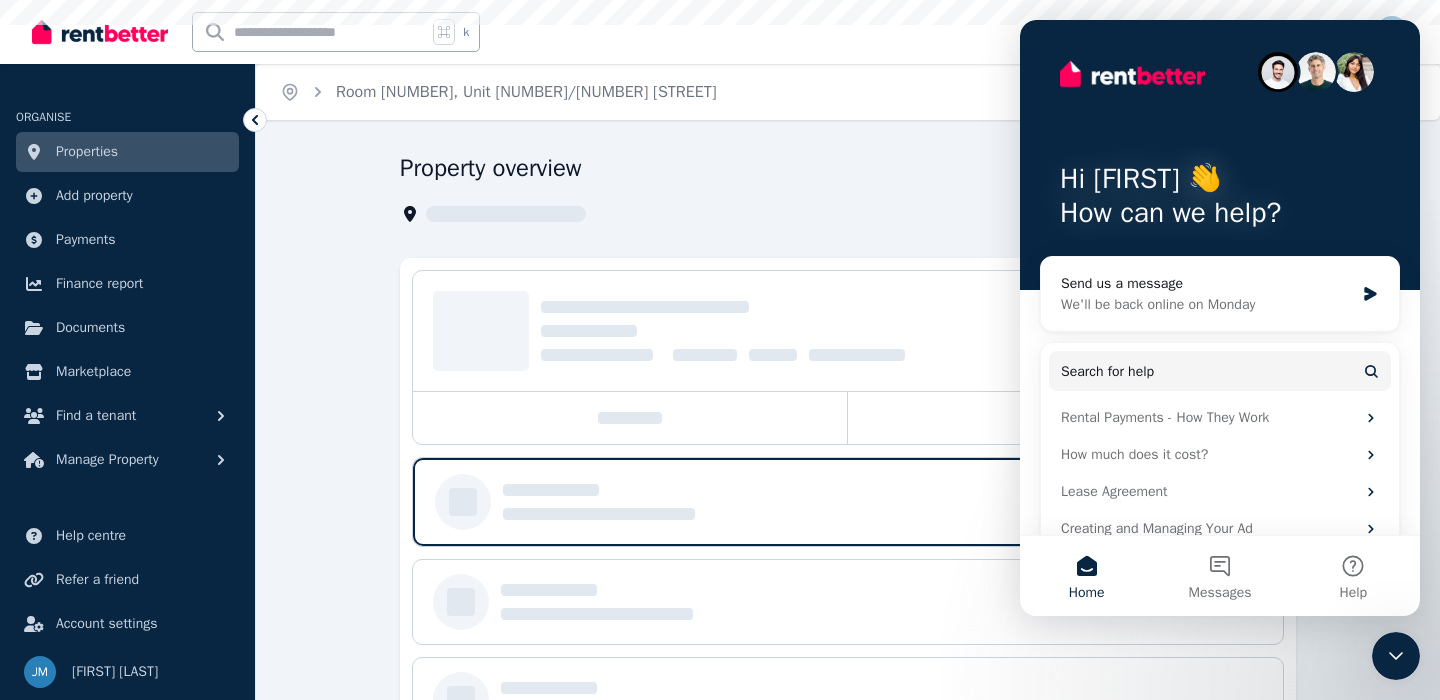 click on "Property overview" at bounding box center [842, 171] 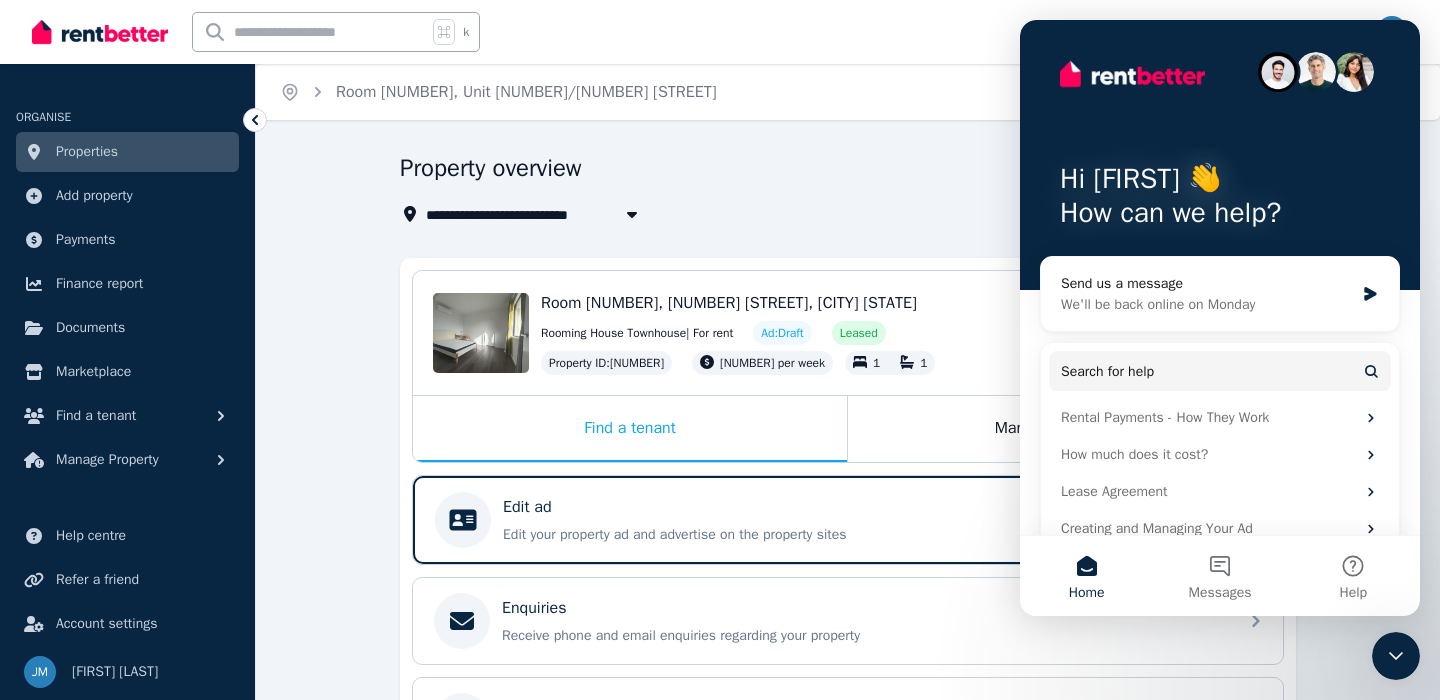 click 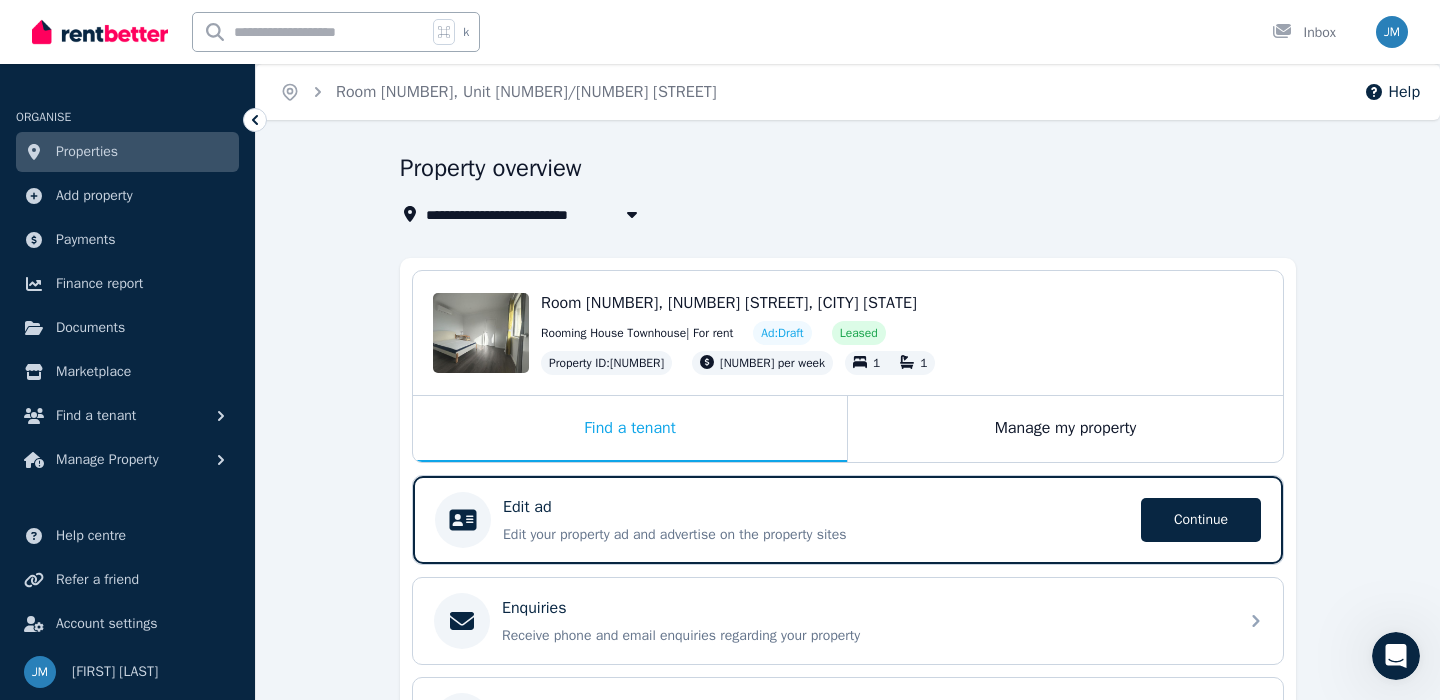 scroll, scrollTop: 0, scrollLeft: 0, axis: both 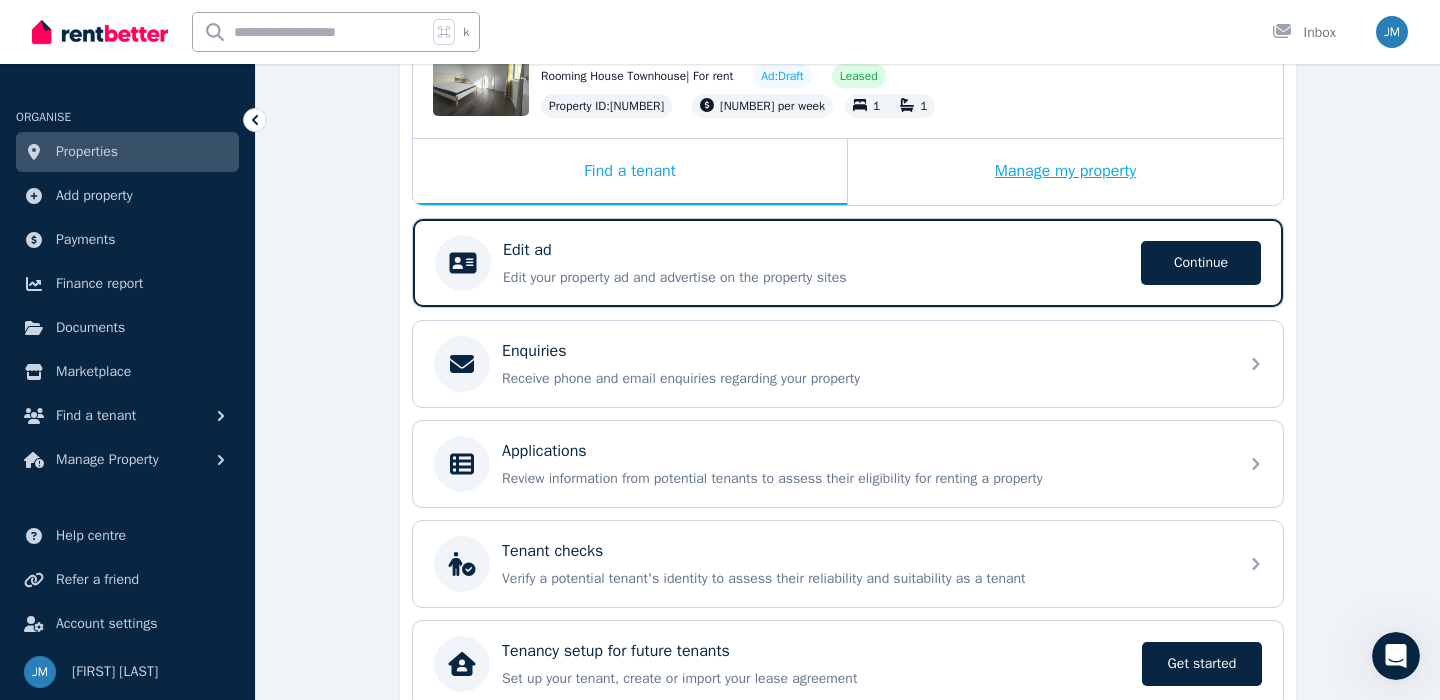 click on "Manage my property" at bounding box center (1065, 172) 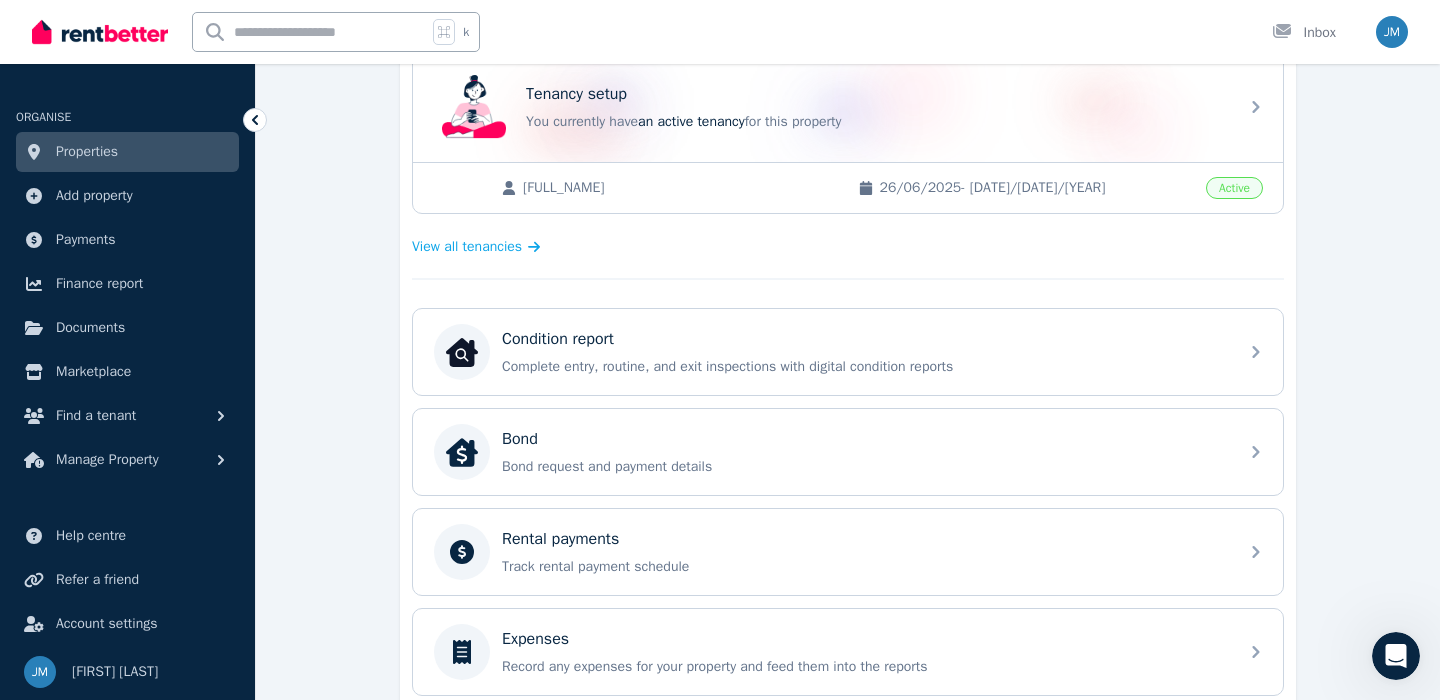 scroll, scrollTop: 397, scrollLeft: 0, axis: vertical 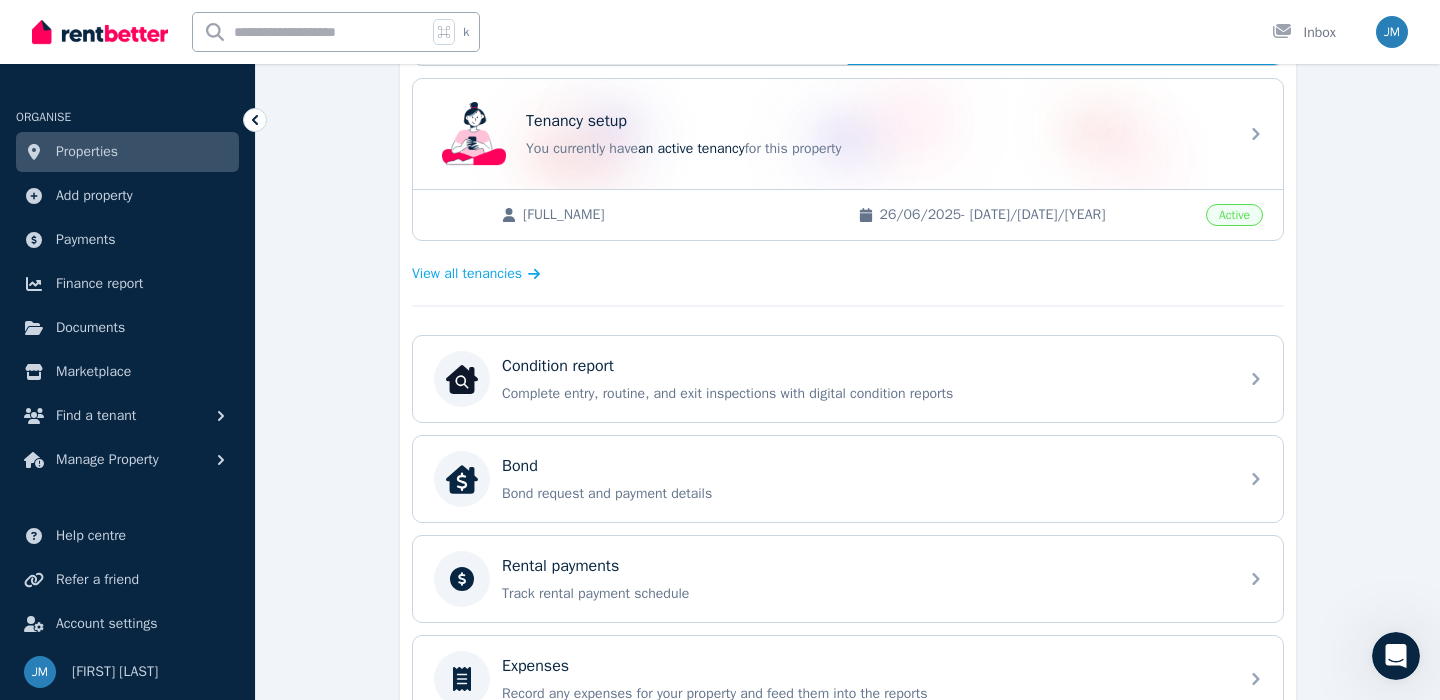click on "[FULL_NAME]" at bounding box center (680, 215) 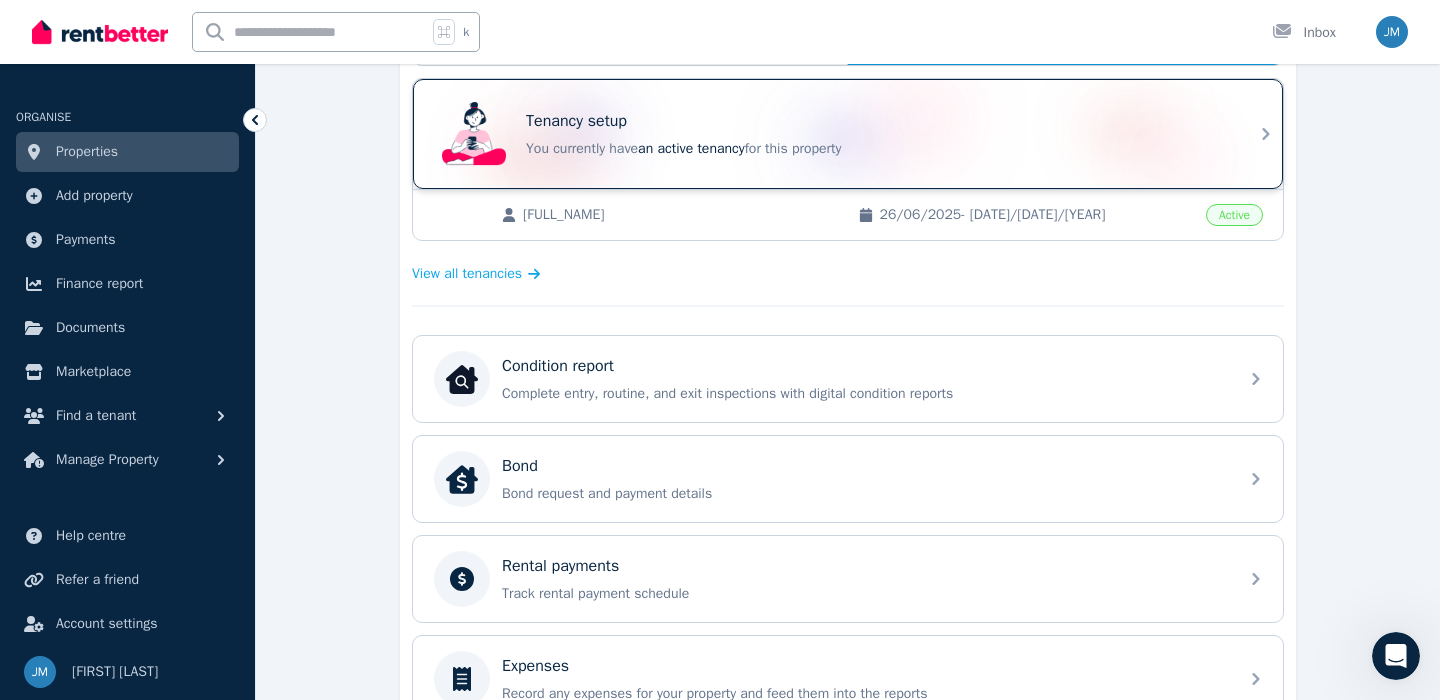 click on "Tenancy setup" at bounding box center [876, 121] 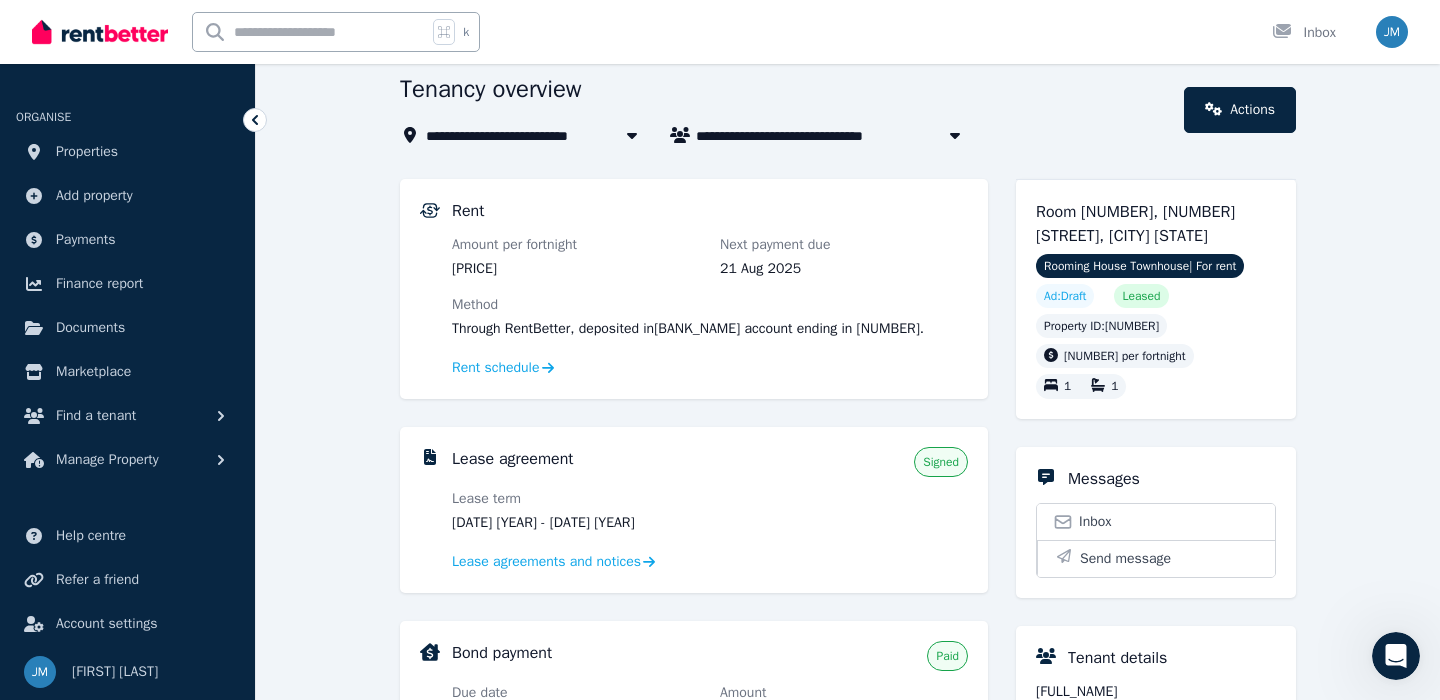 scroll, scrollTop: 99, scrollLeft: 0, axis: vertical 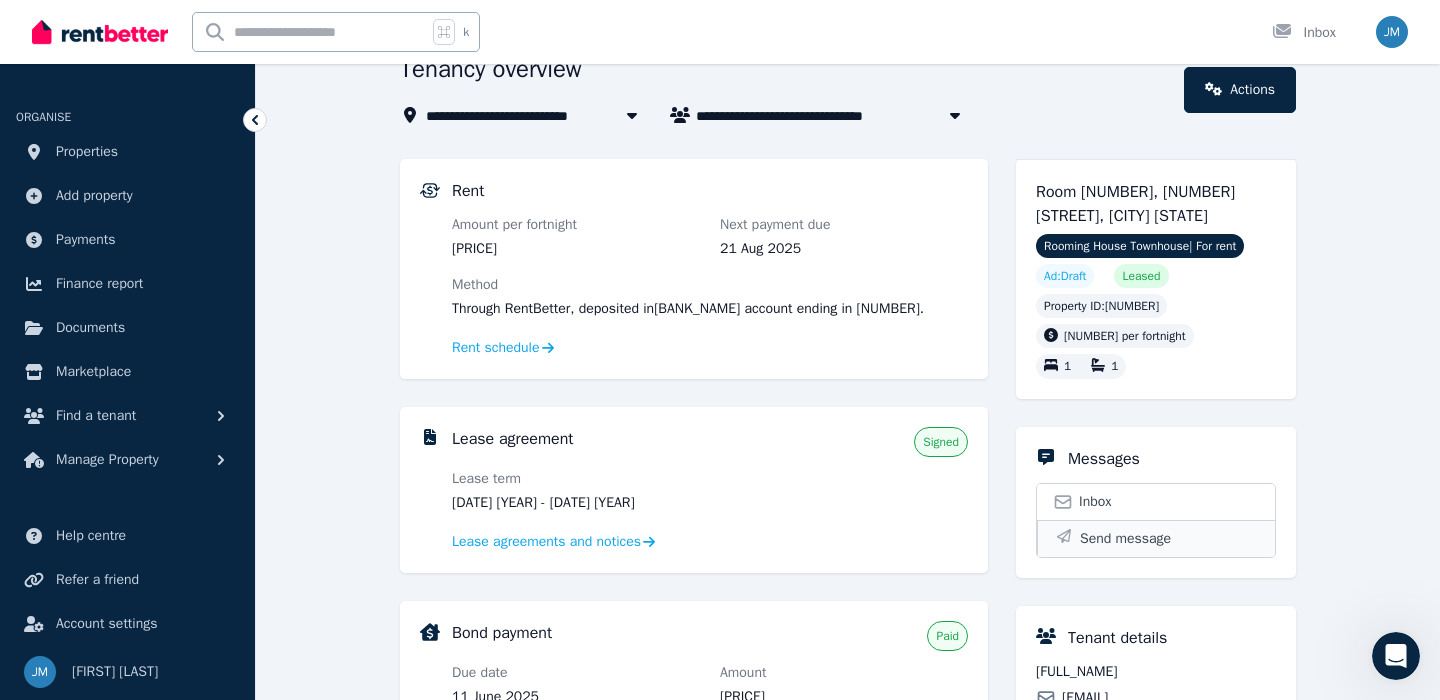 click on "Send message" at bounding box center [1125, 539] 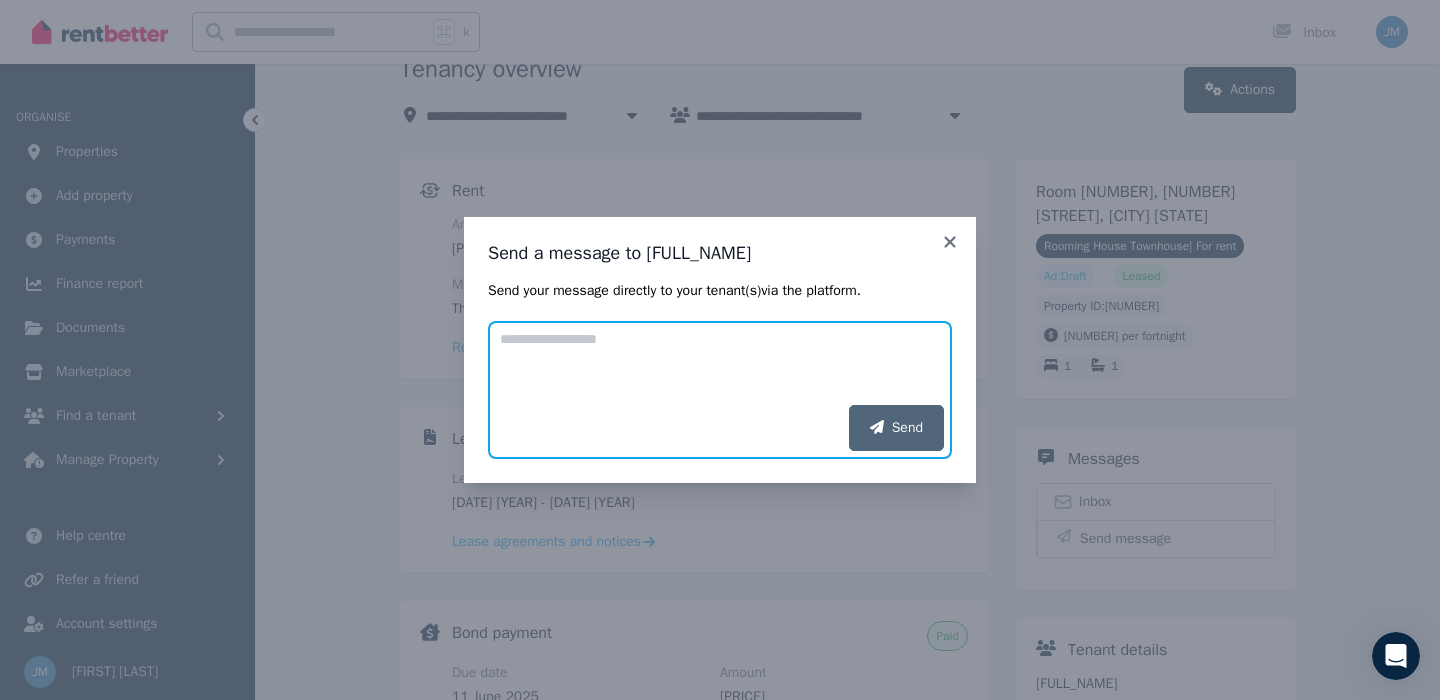 click on "Add your message" at bounding box center [720, 363] 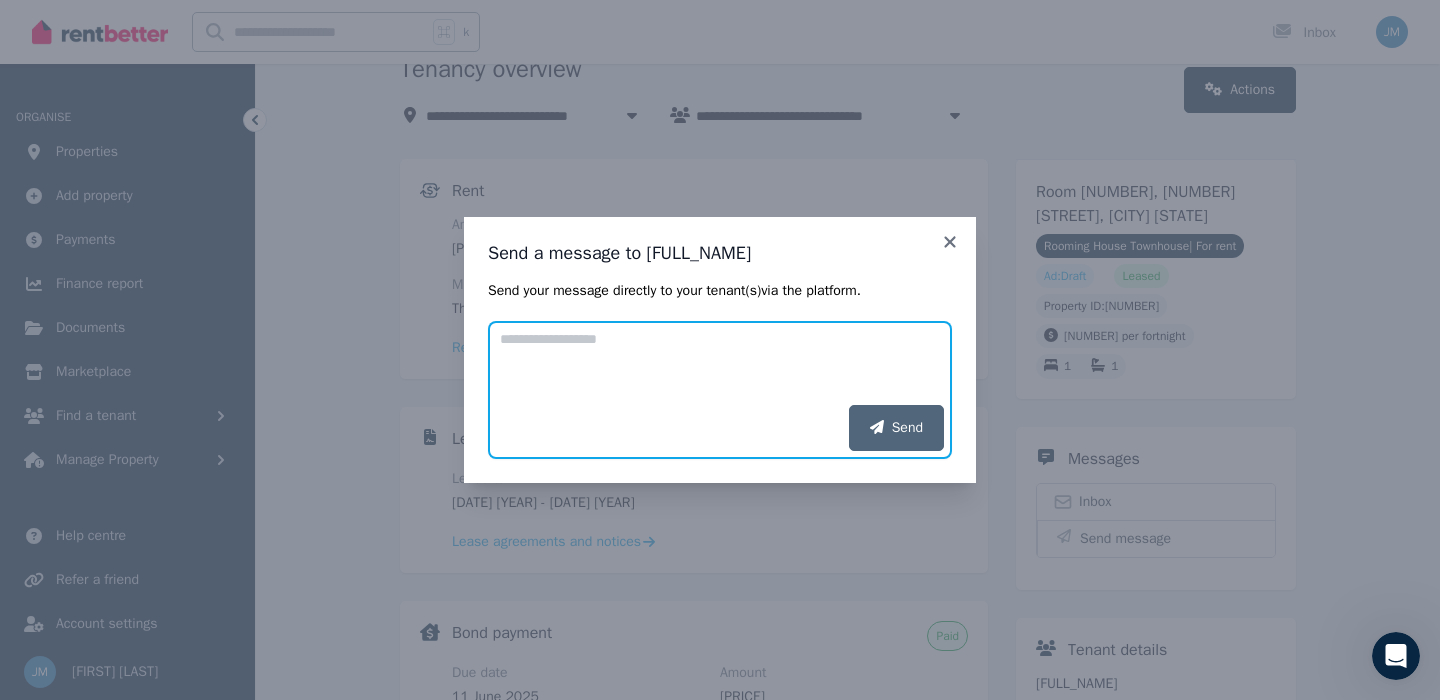 paste on "*********" 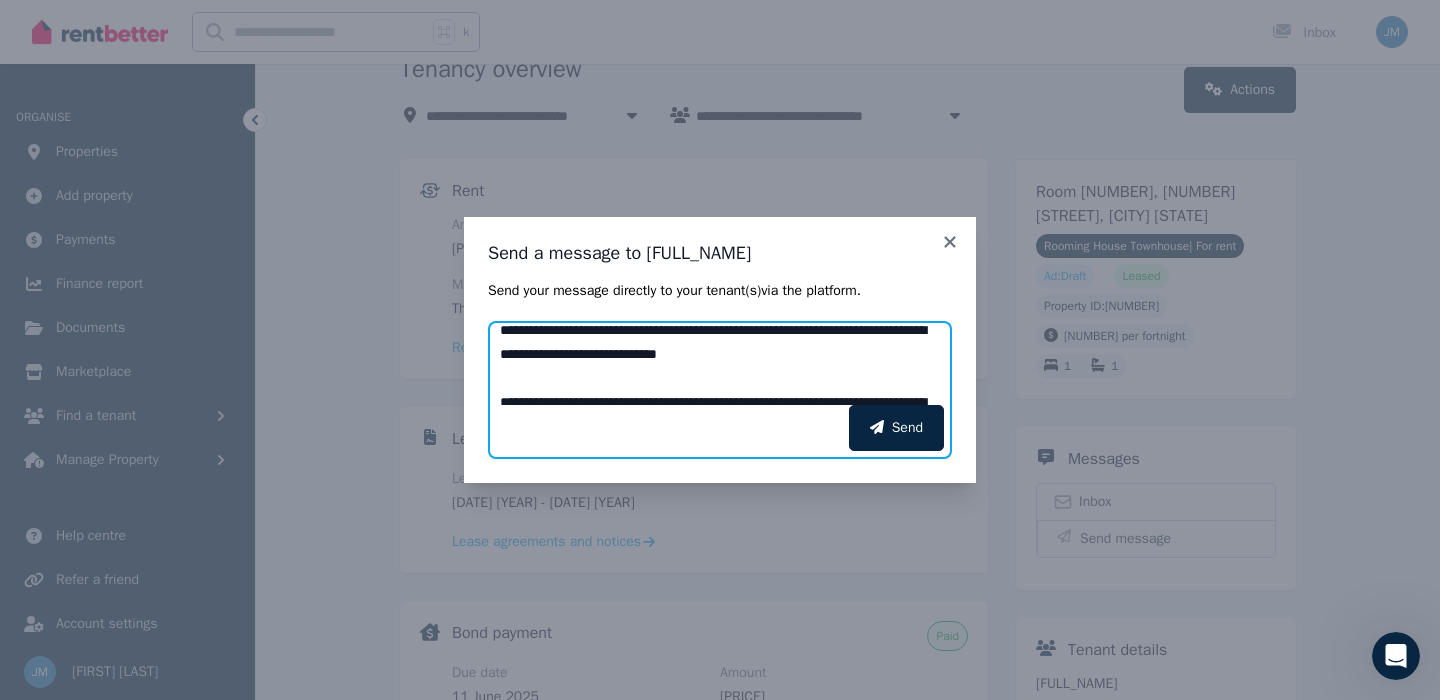 scroll, scrollTop: 0, scrollLeft: 0, axis: both 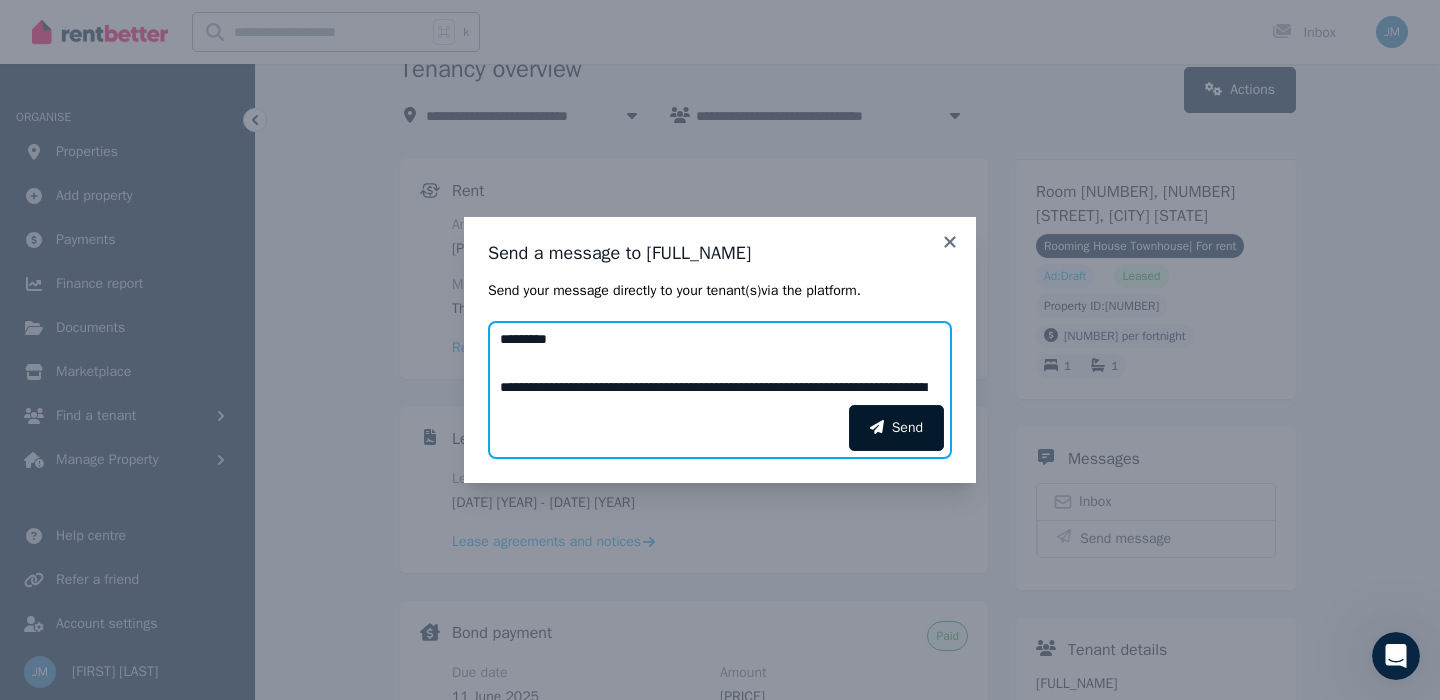 type on "*********" 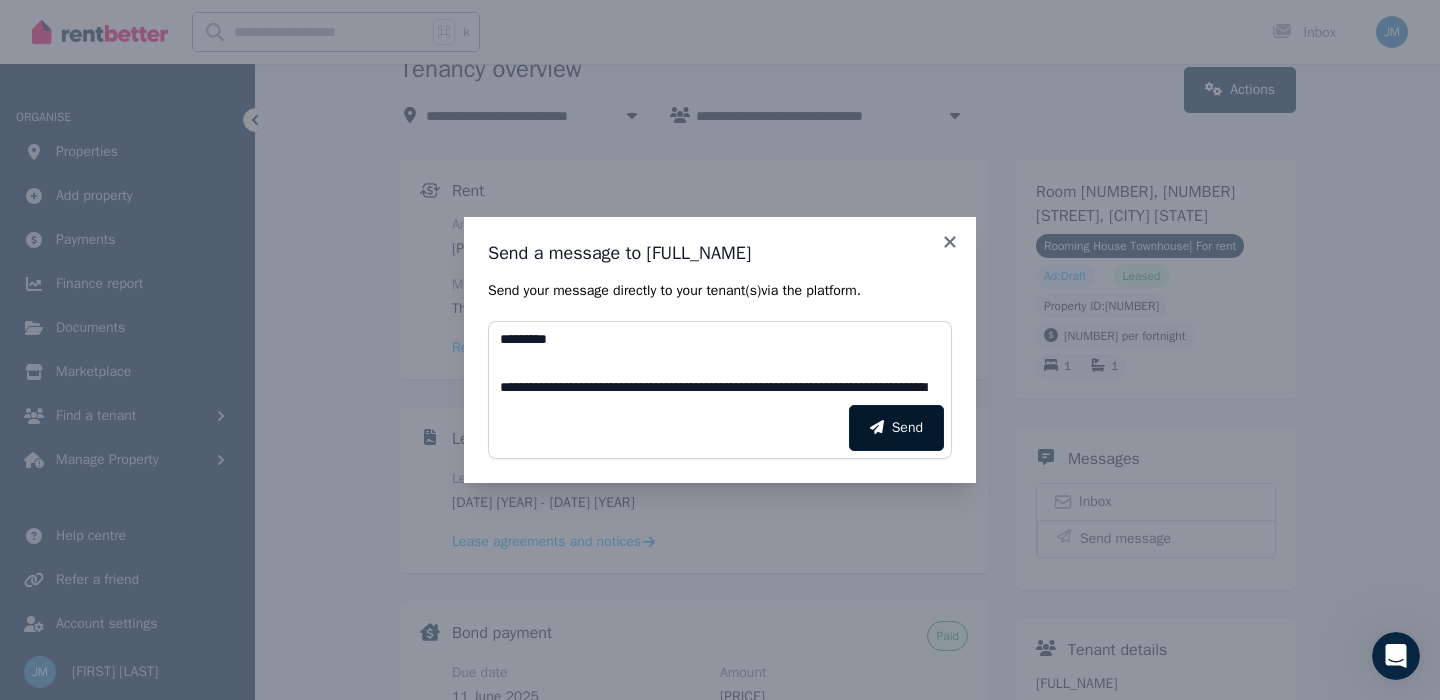 click on "Send" at bounding box center (896, 428) 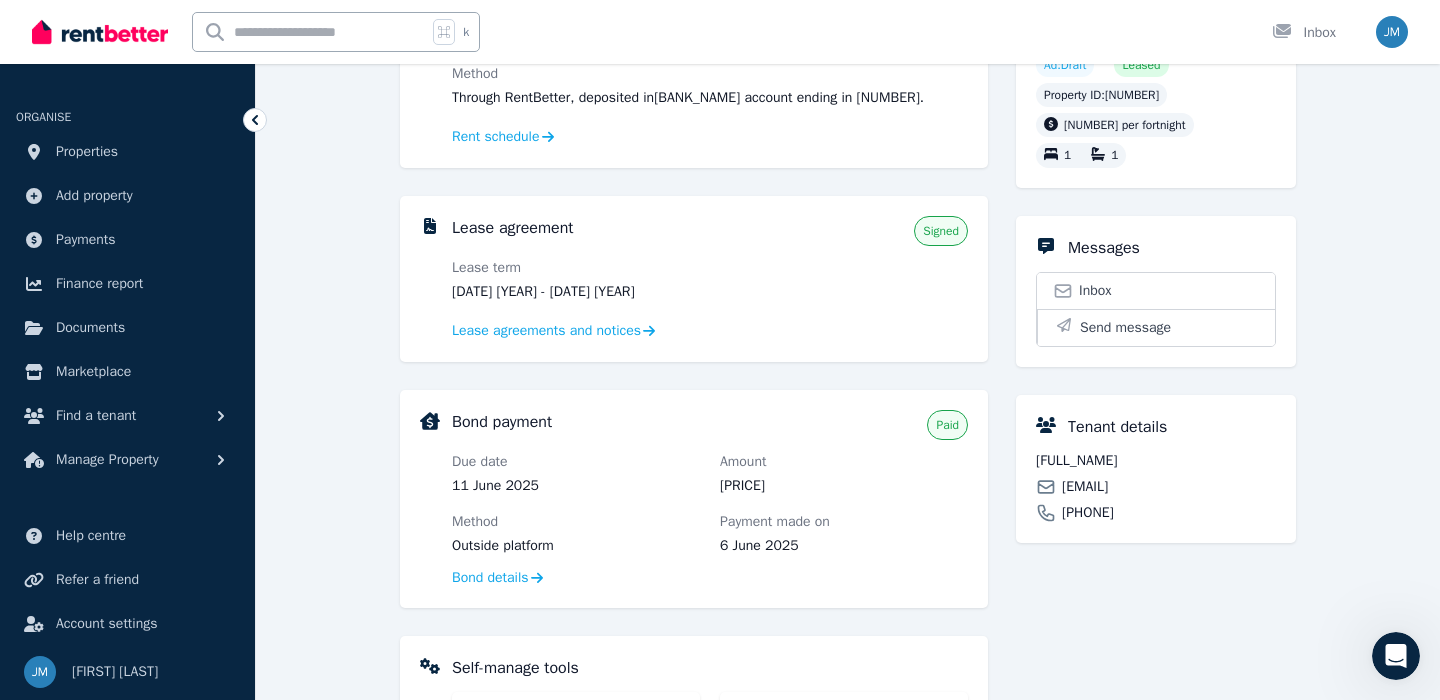 scroll, scrollTop: 314, scrollLeft: 0, axis: vertical 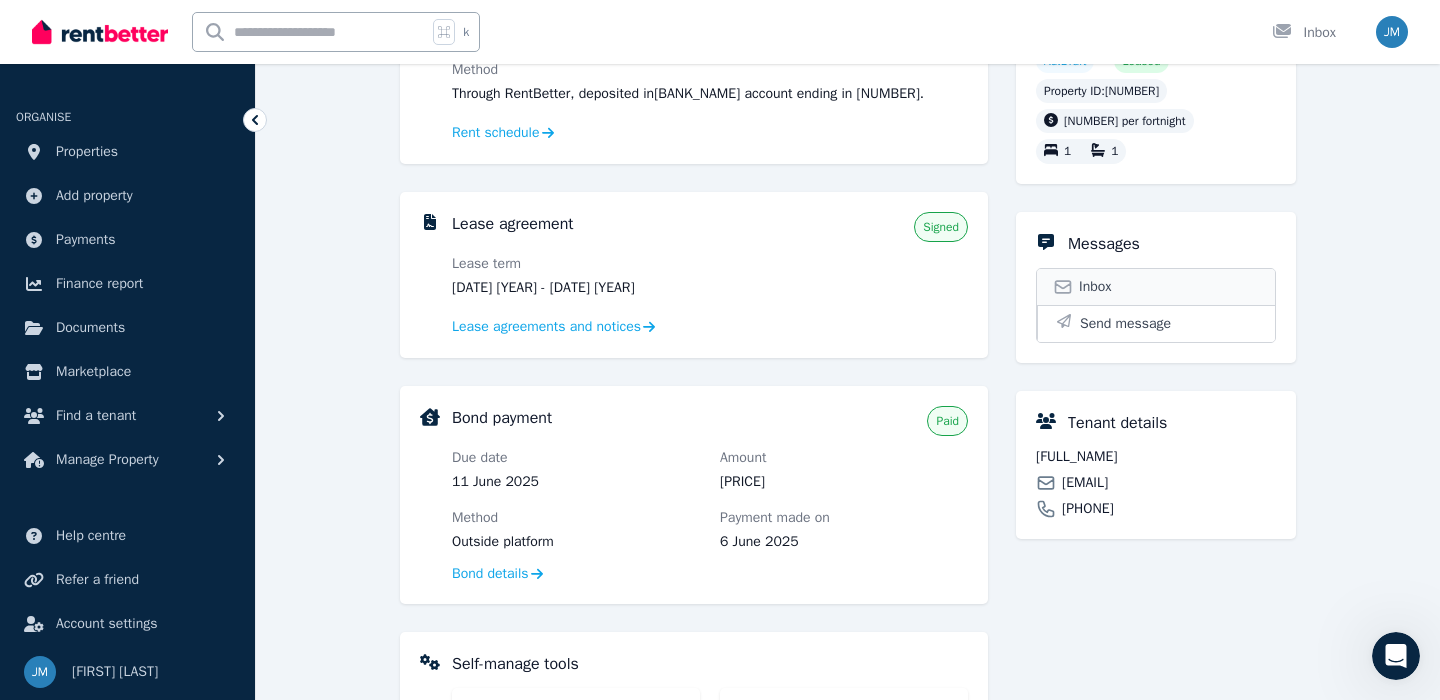 click on "Inbox" at bounding box center [1156, 287] 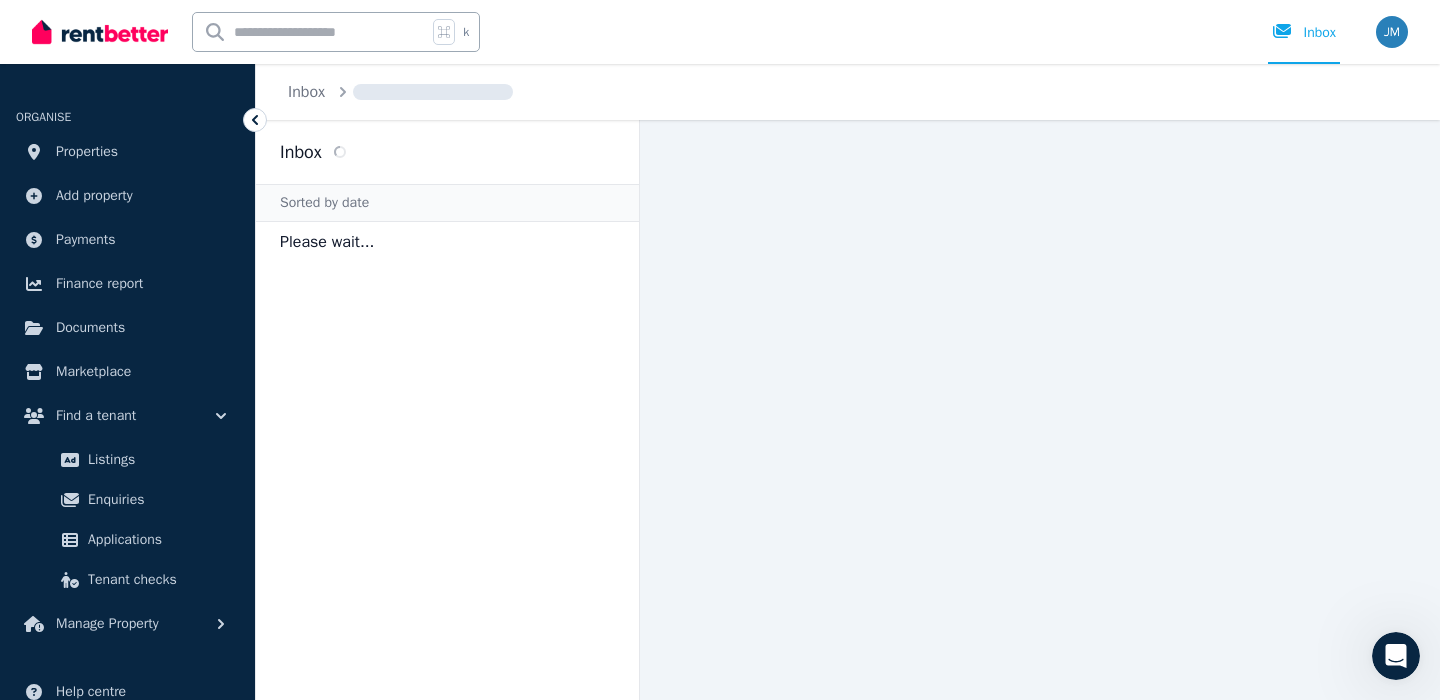 scroll, scrollTop: 0, scrollLeft: 0, axis: both 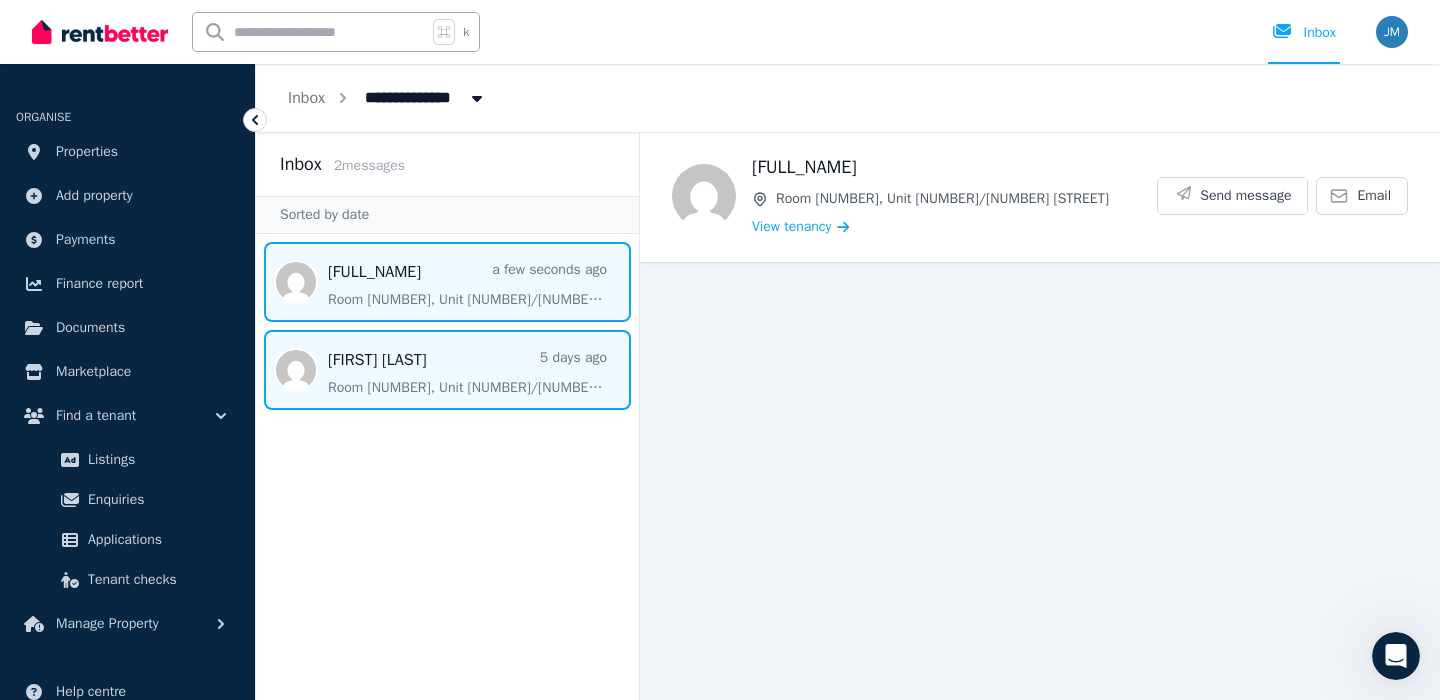 click at bounding box center [447, 370] 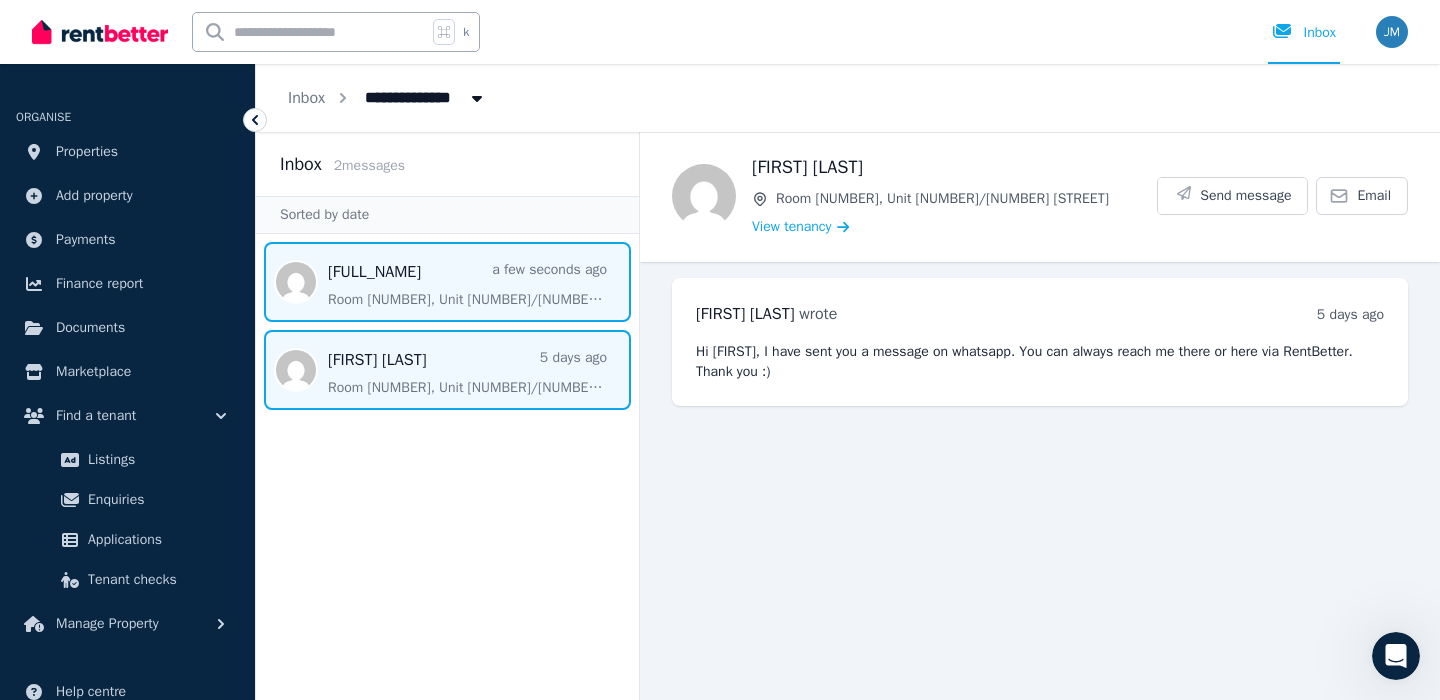 click at bounding box center [447, 282] 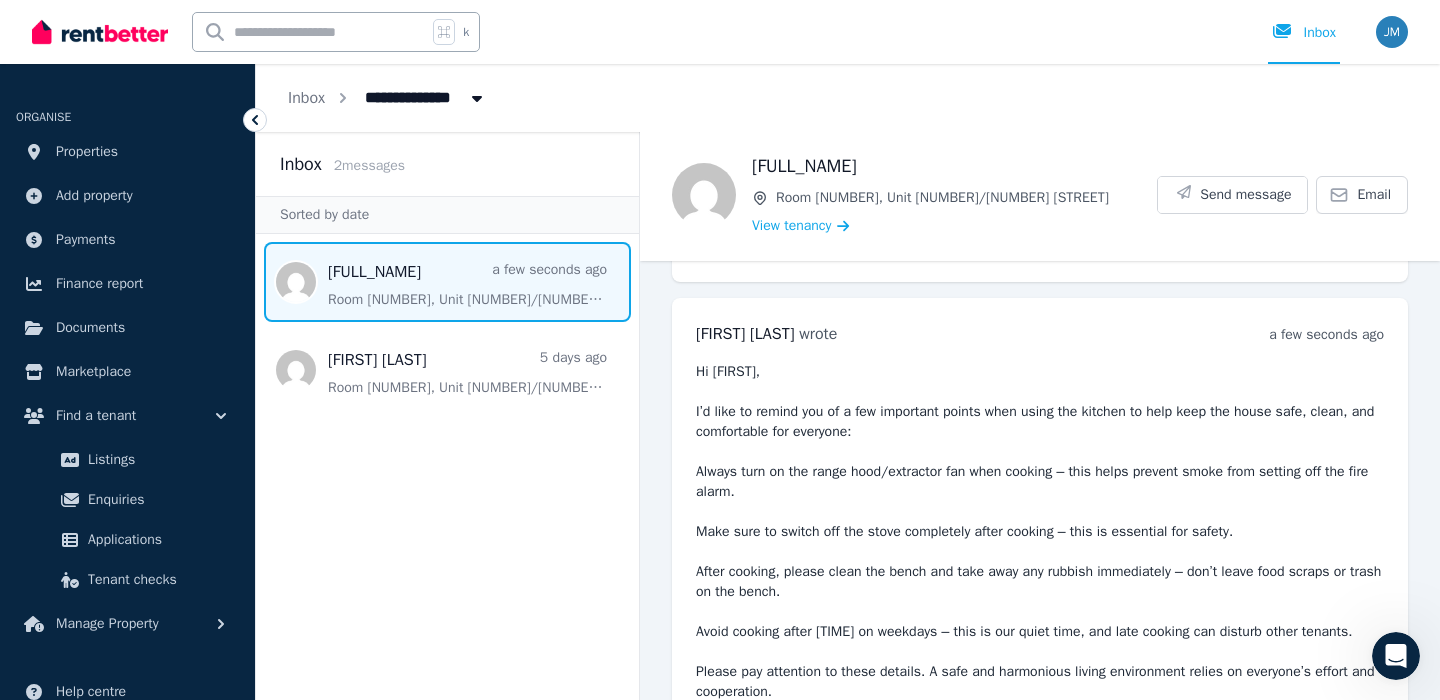 scroll, scrollTop: 306, scrollLeft: 0, axis: vertical 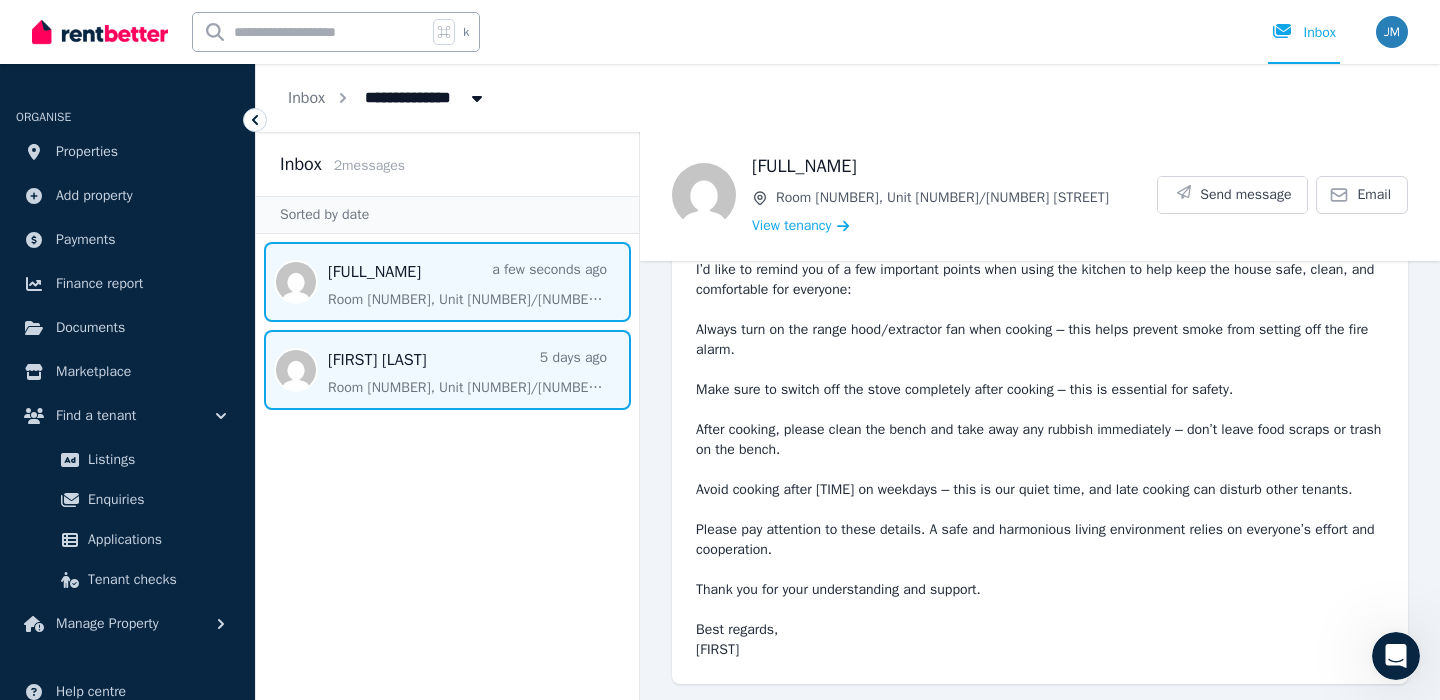 click at bounding box center (447, 370) 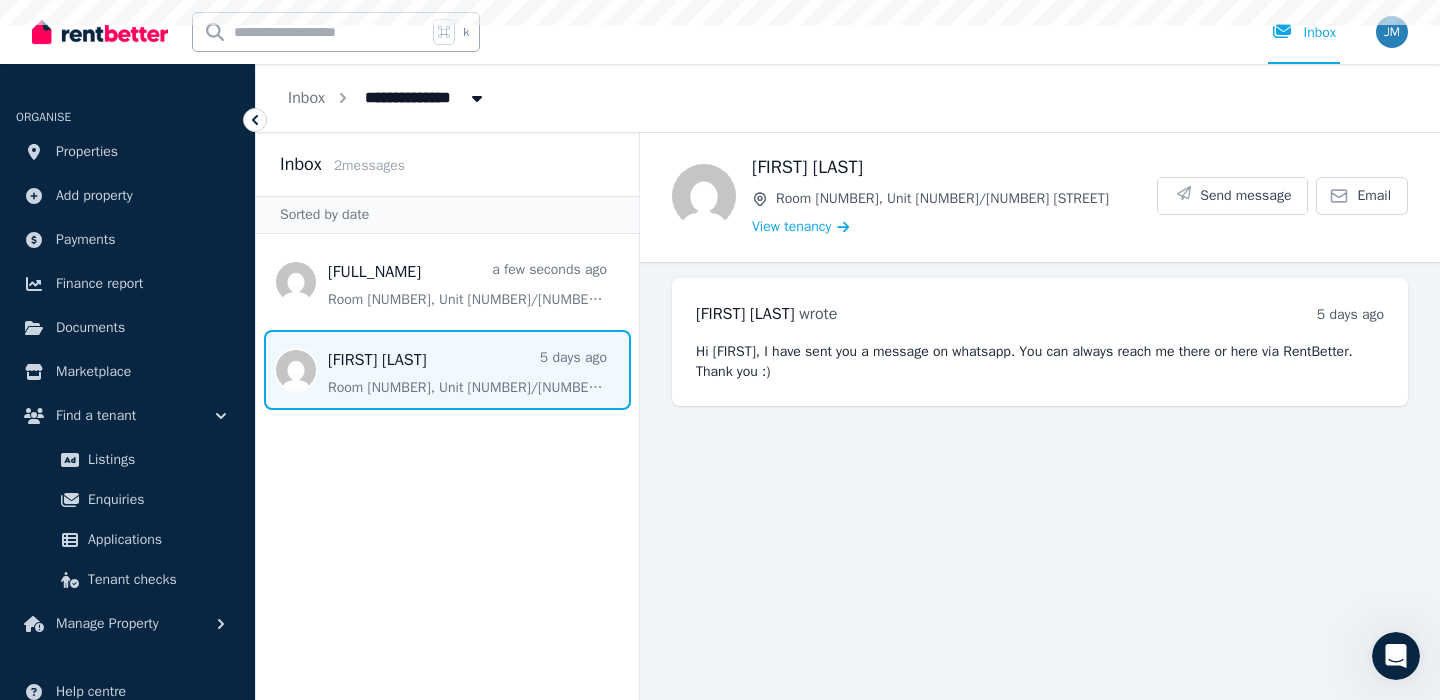 scroll, scrollTop: 0, scrollLeft: 0, axis: both 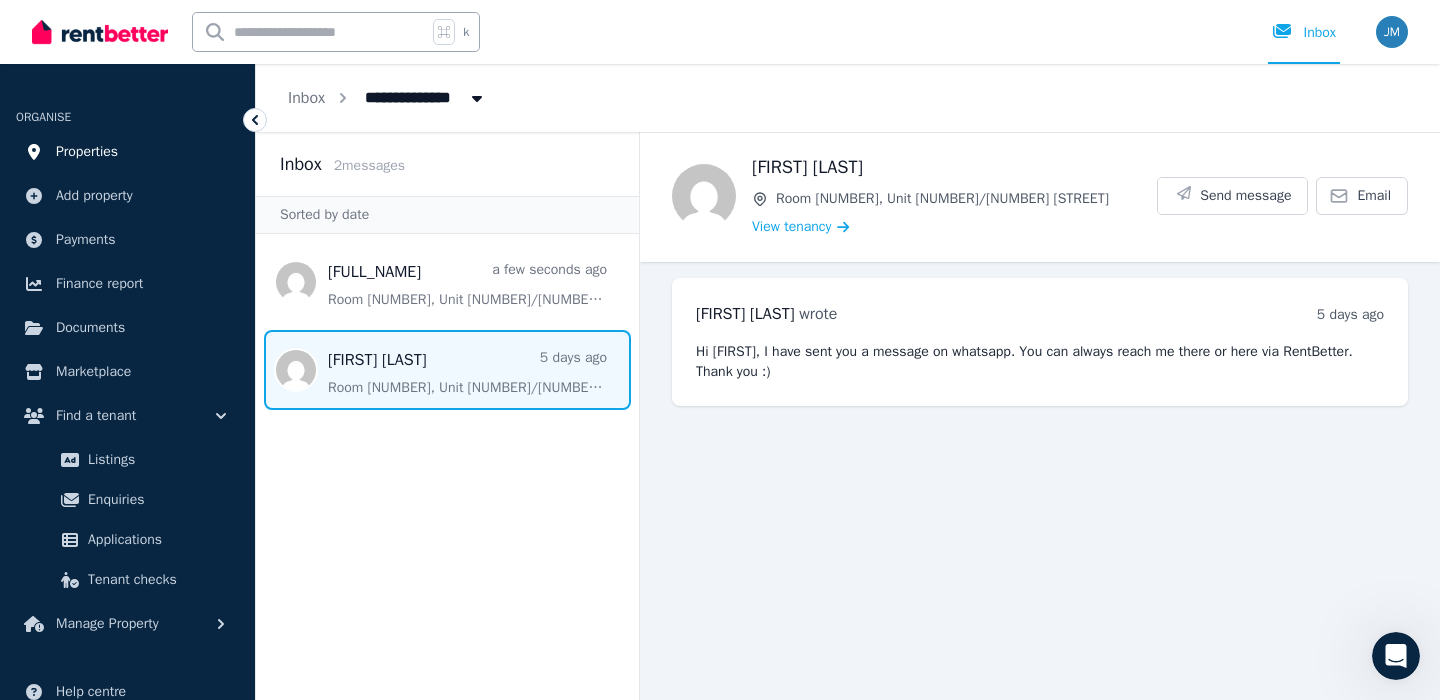 click on "Properties" at bounding box center (87, 152) 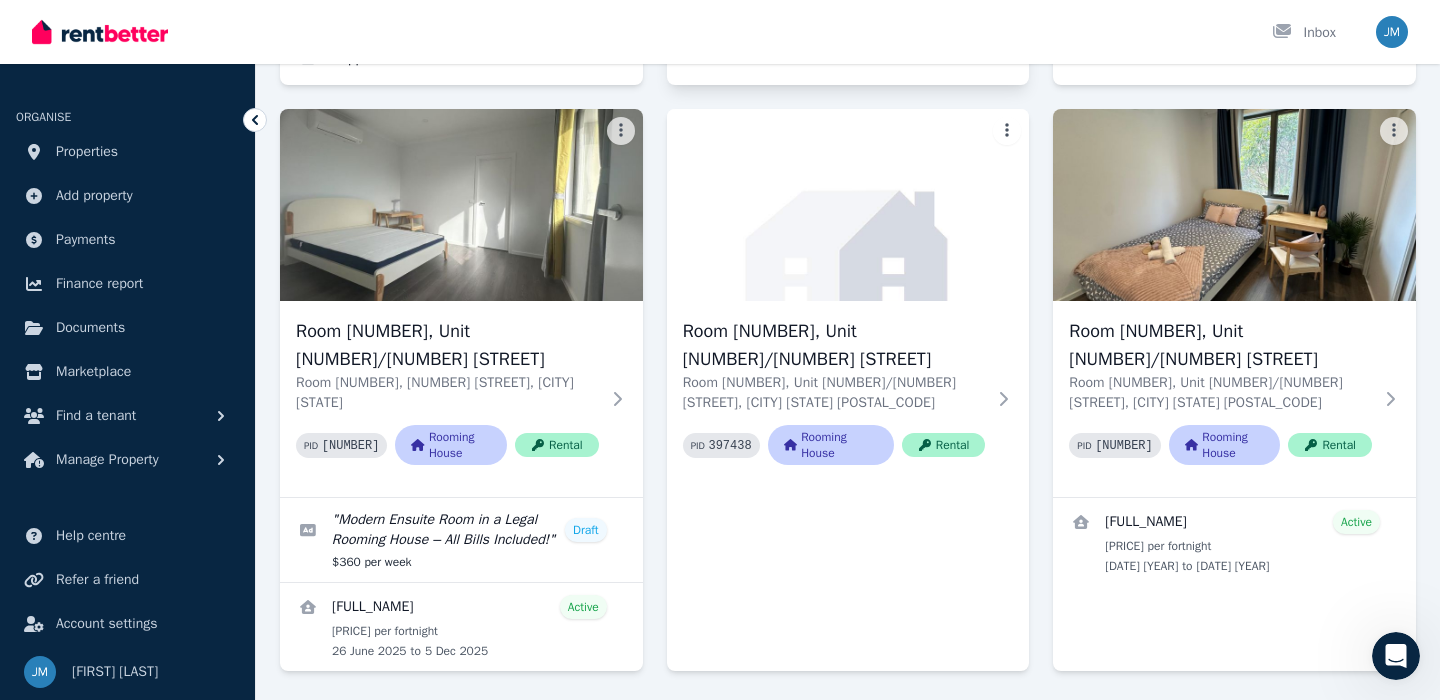 scroll, scrollTop: 700, scrollLeft: 0, axis: vertical 